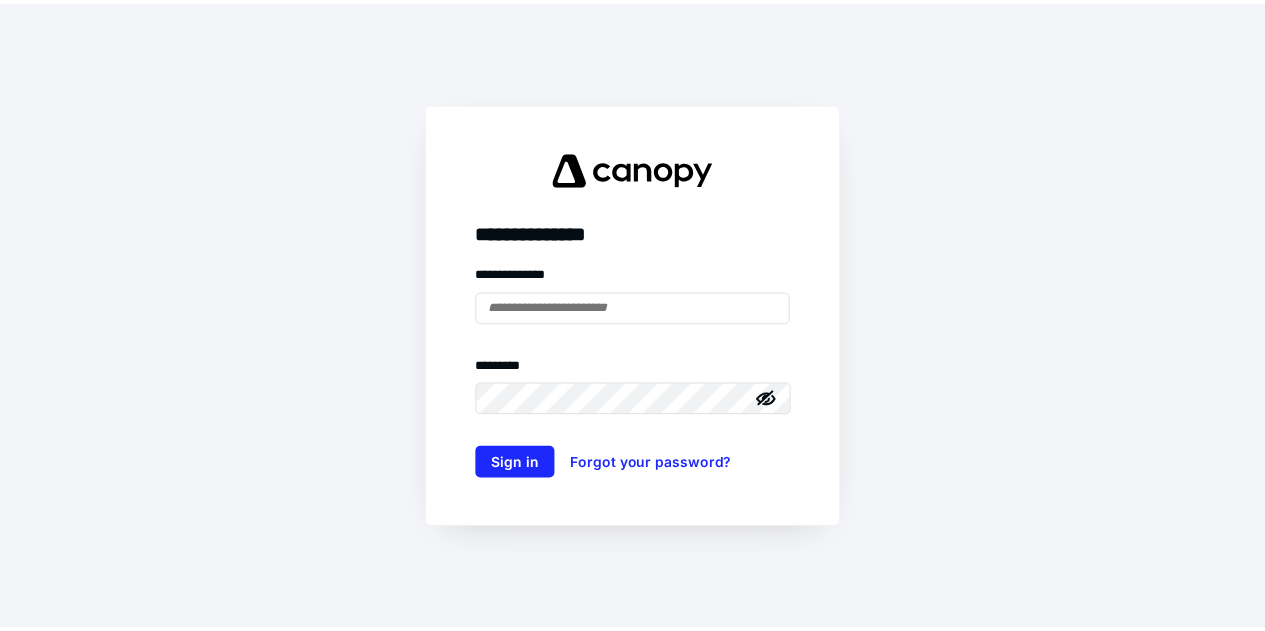 scroll, scrollTop: 0, scrollLeft: 0, axis: both 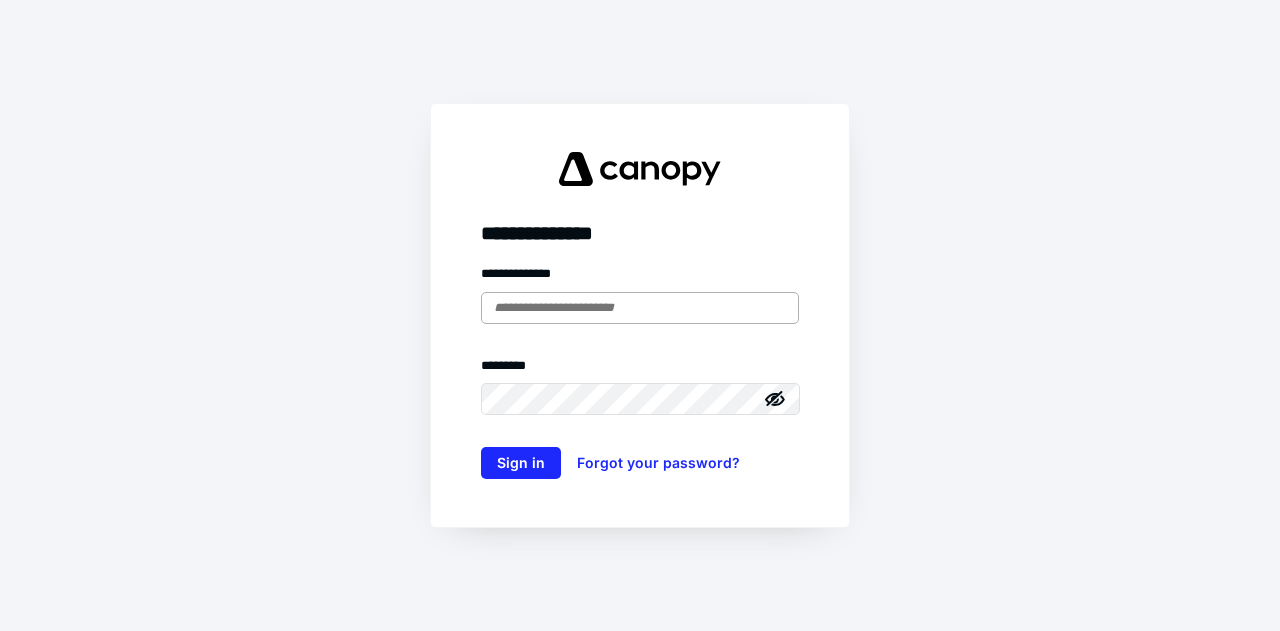 click at bounding box center [640, 308] 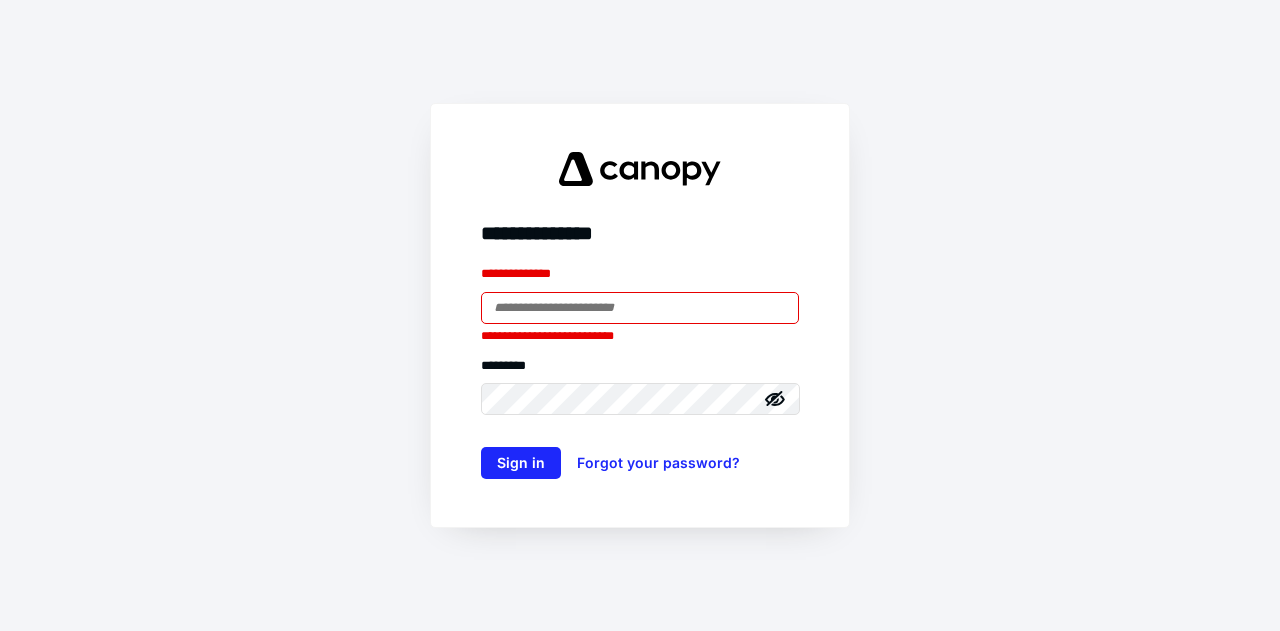 type on "**********" 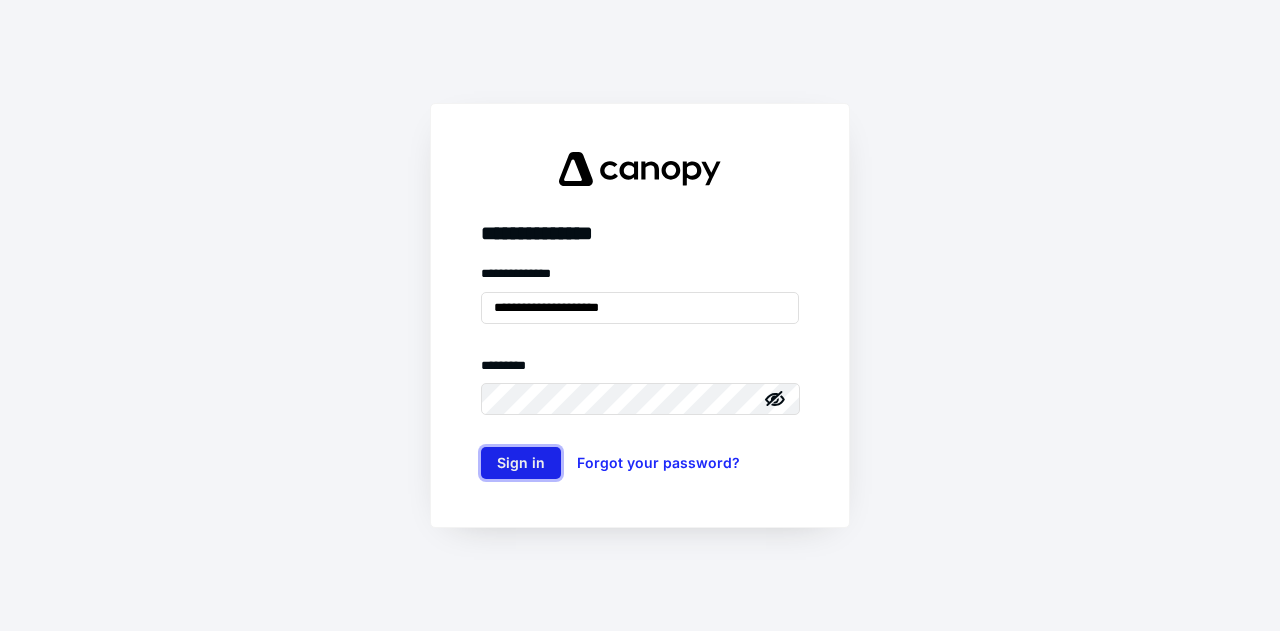 click on "Sign in" at bounding box center (521, 463) 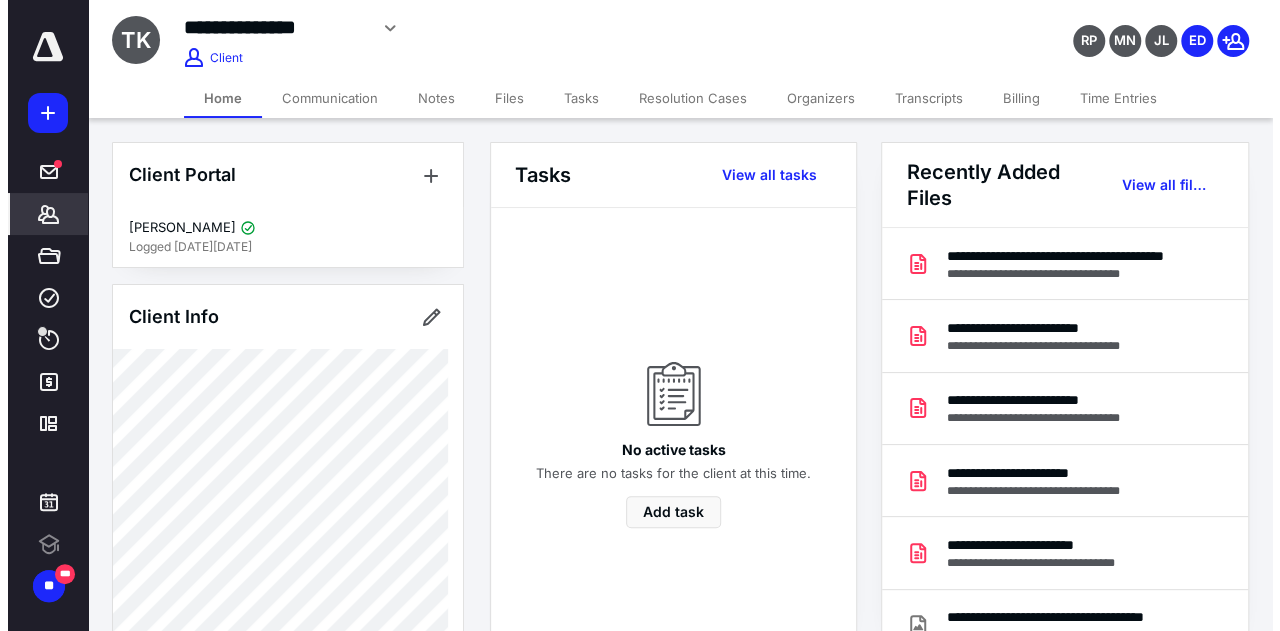 scroll, scrollTop: 0, scrollLeft: 0, axis: both 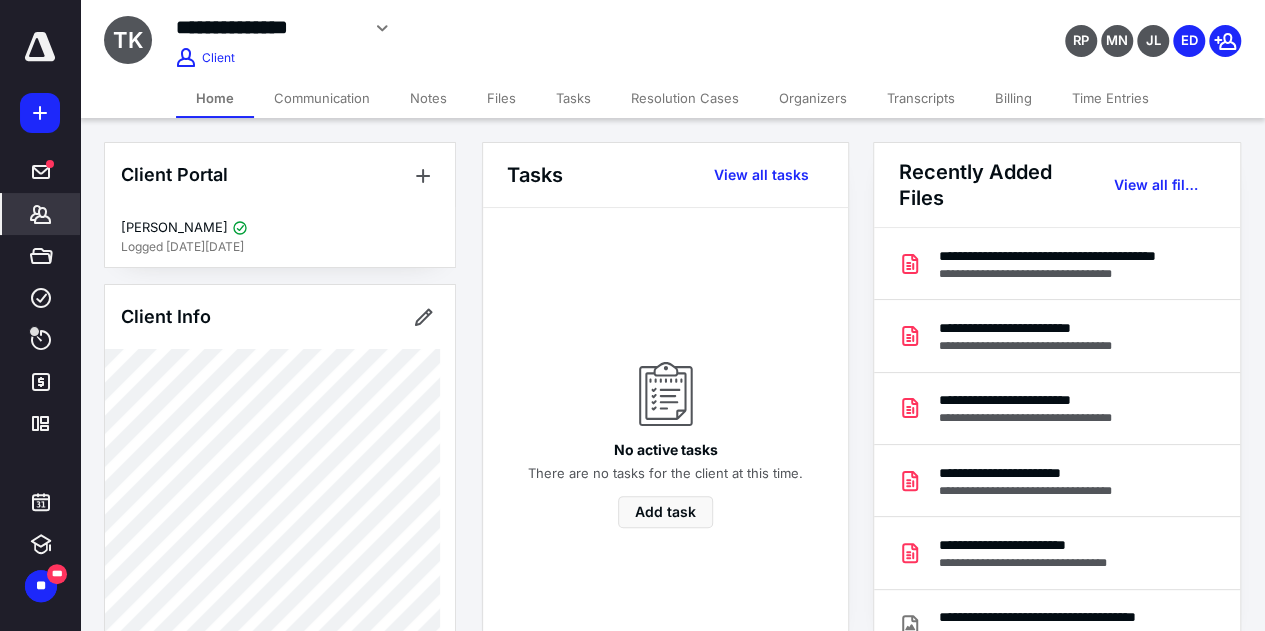 click 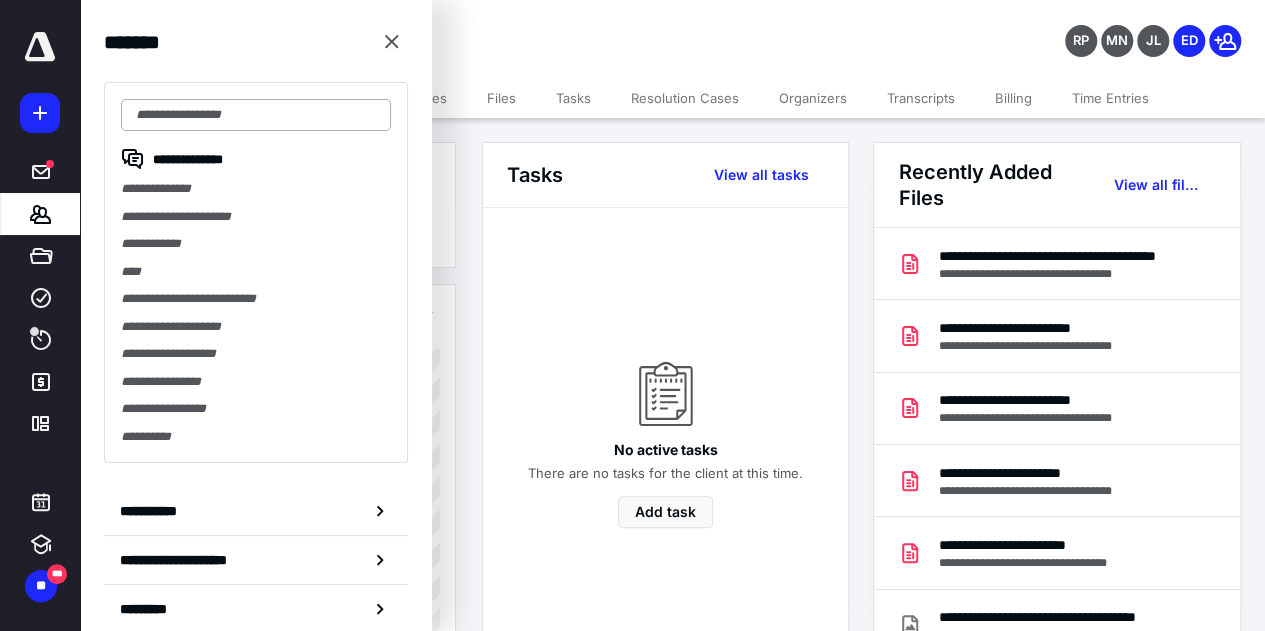 click at bounding box center [256, 115] 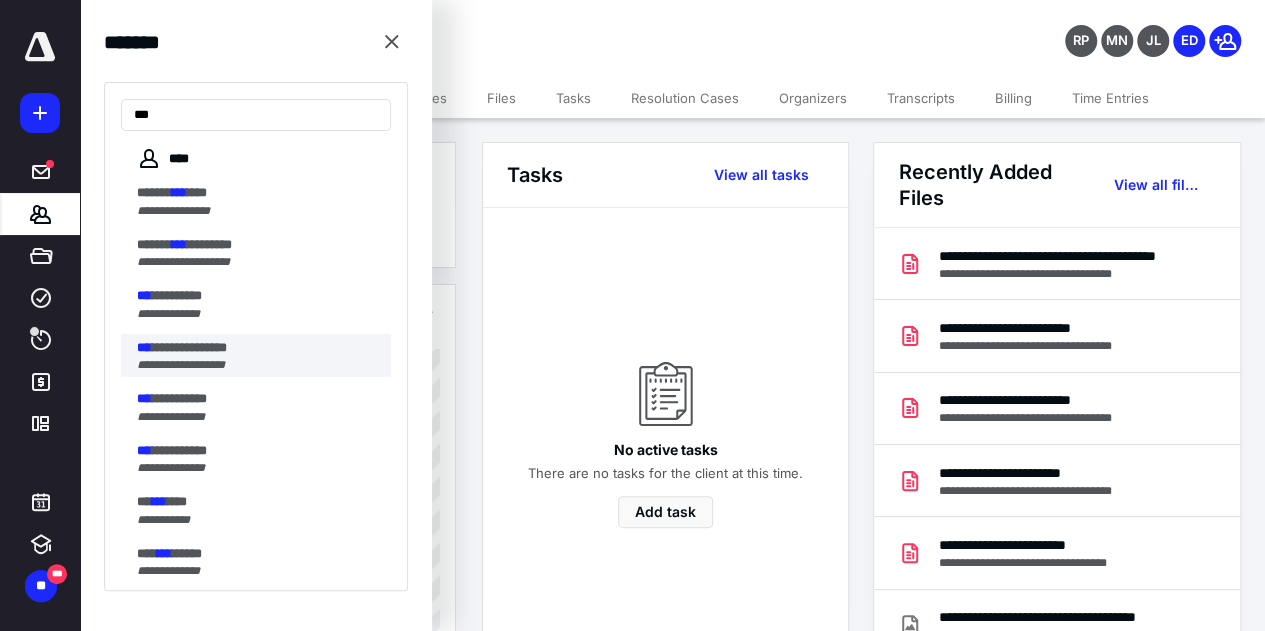 type on "***" 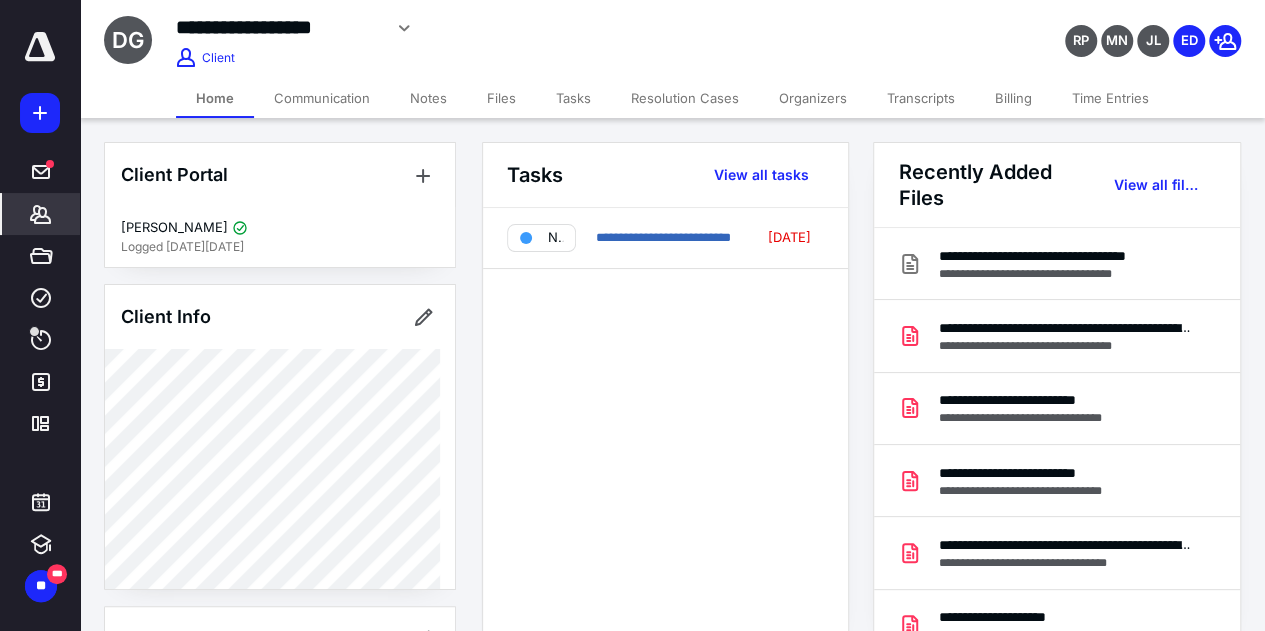 click on "Files" at bounding box center [501, 98] 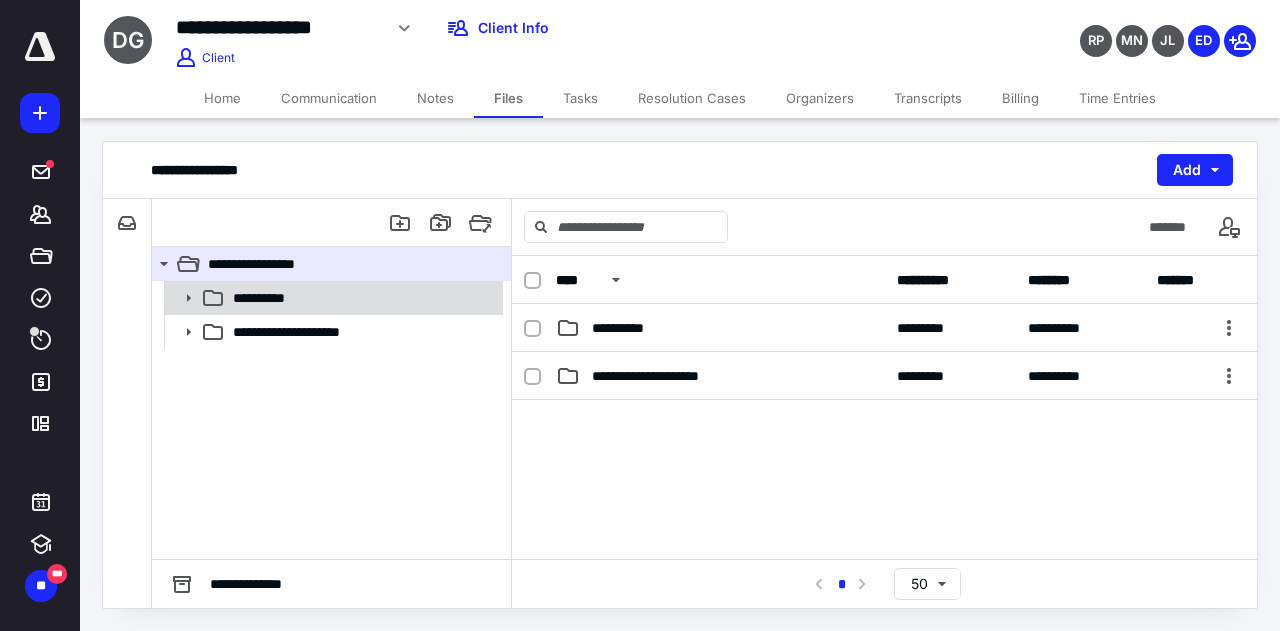 click 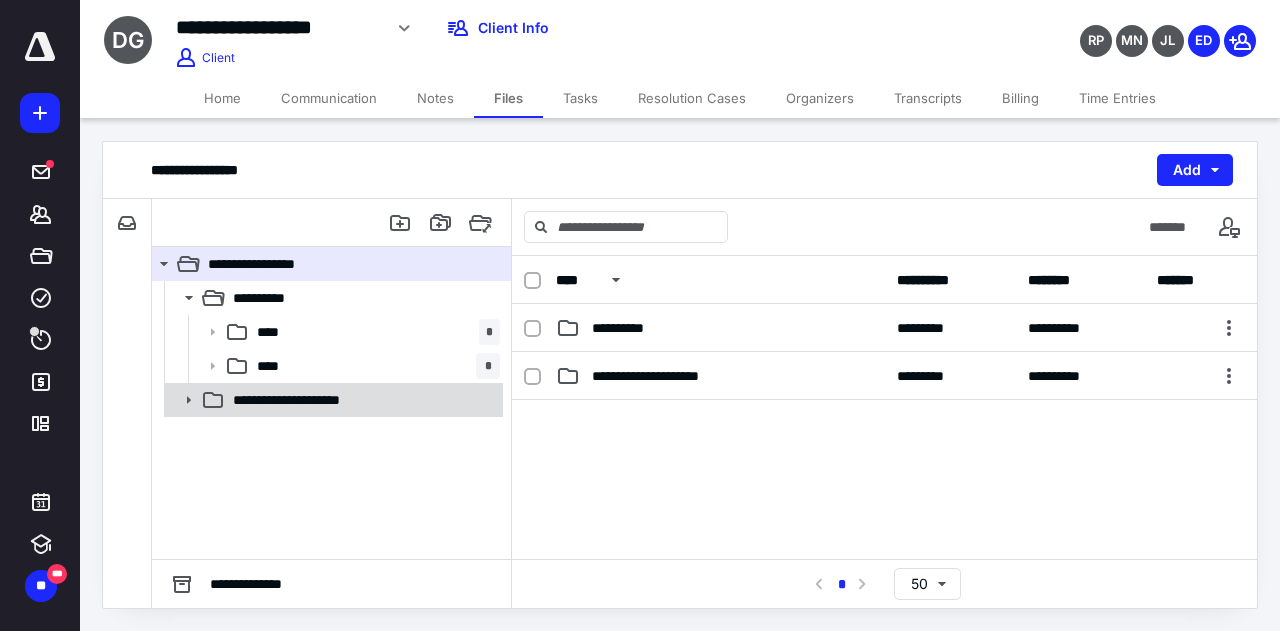 click 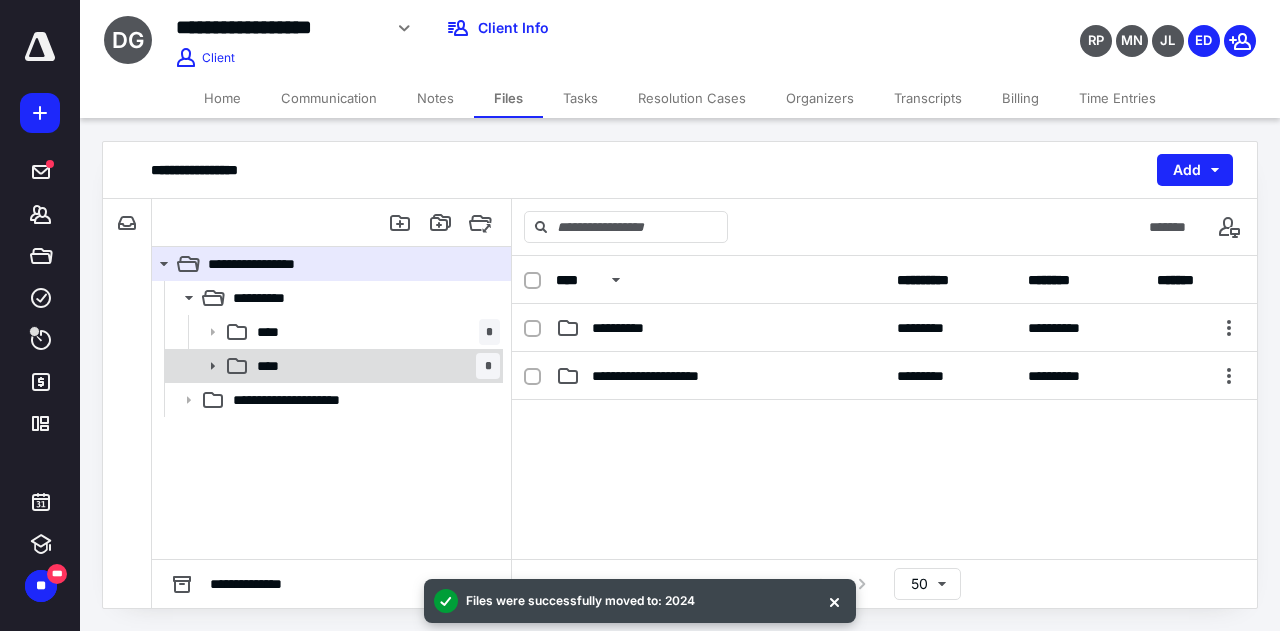 click 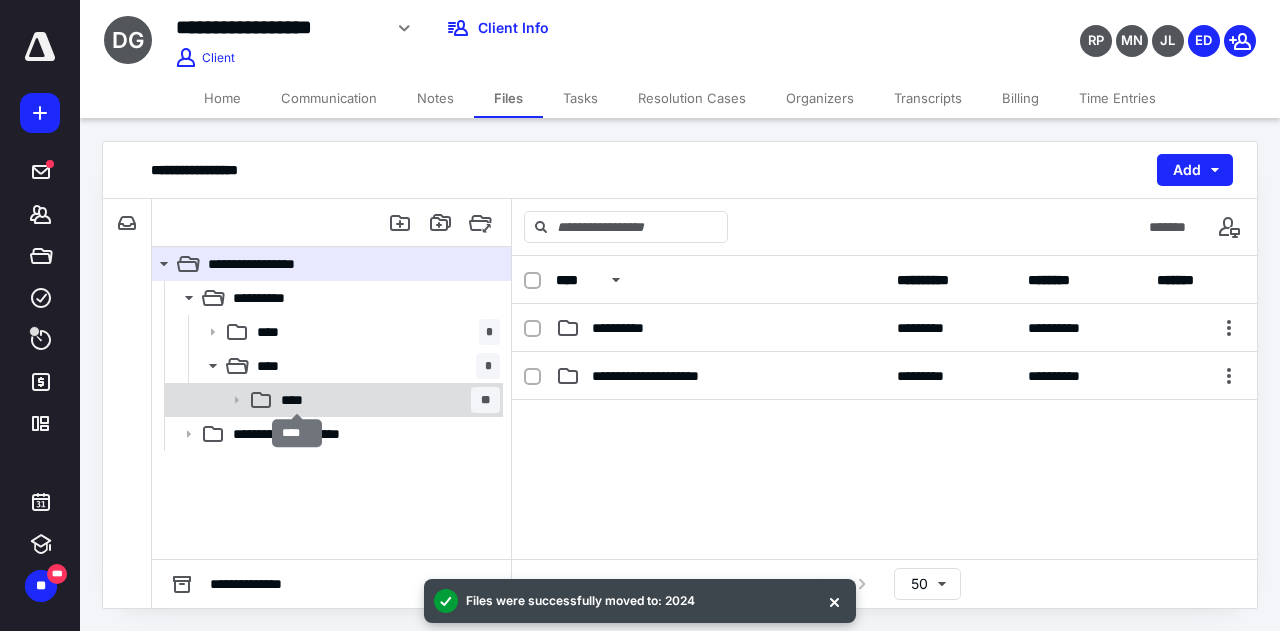 click on "****" at bounding box center [298, 400] 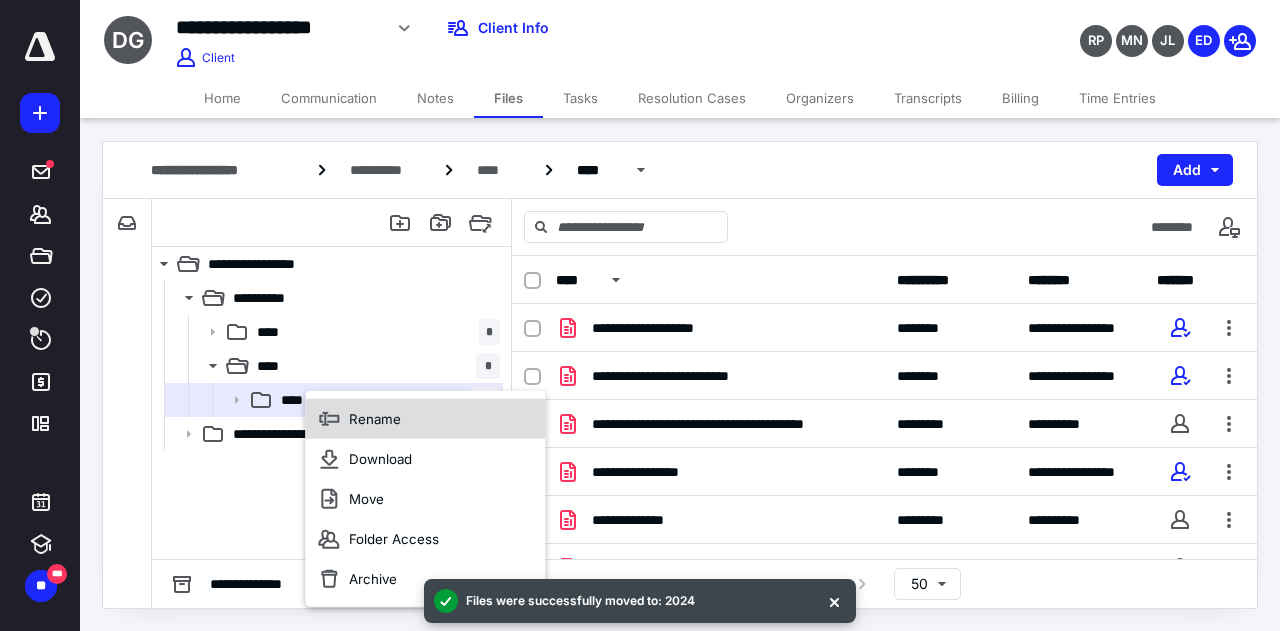 click on "Rename" at bounding box center (375, 419) 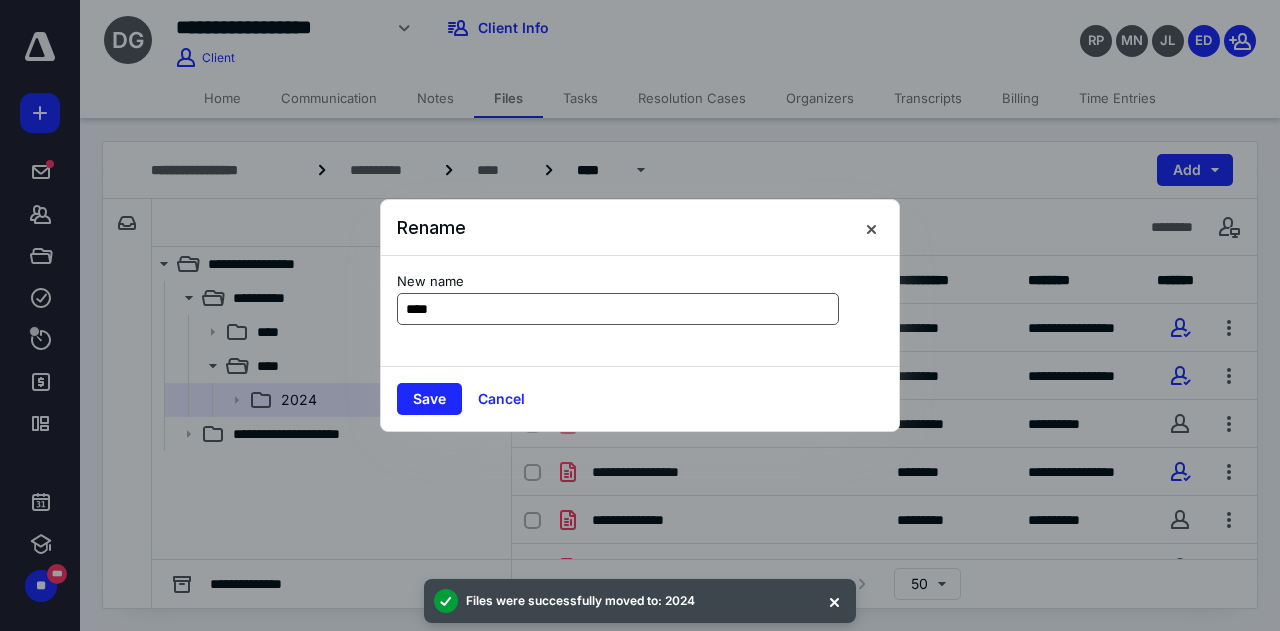 click on "****" at bounding box center [618, 309] 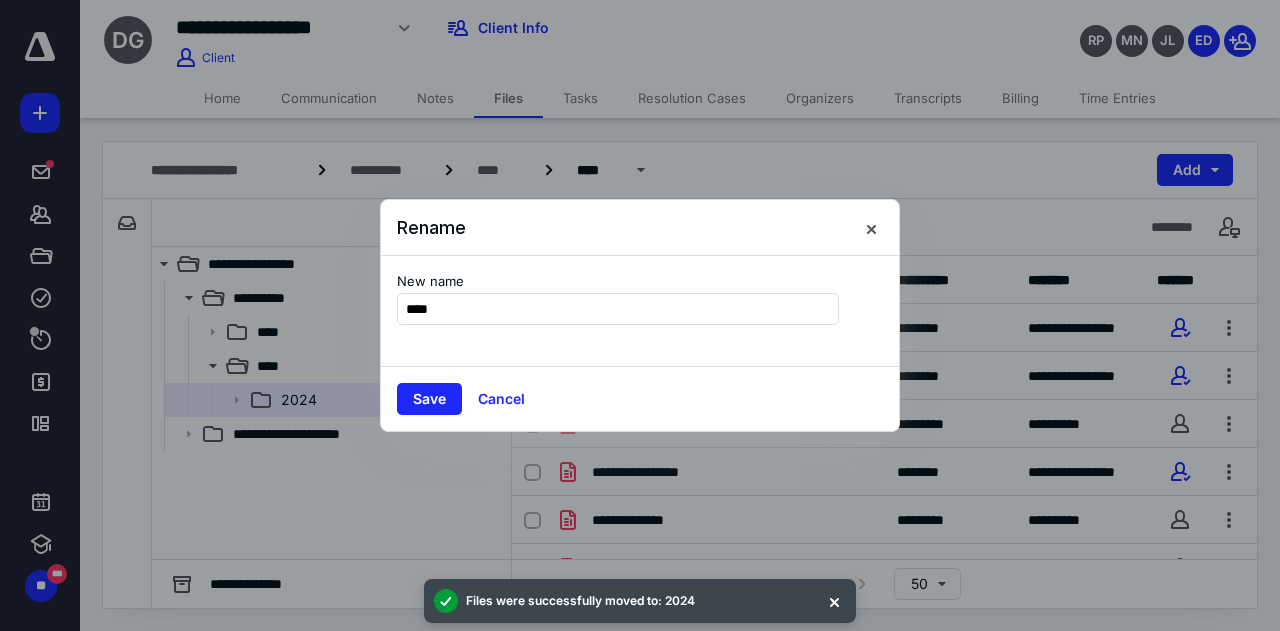 type on "**********" 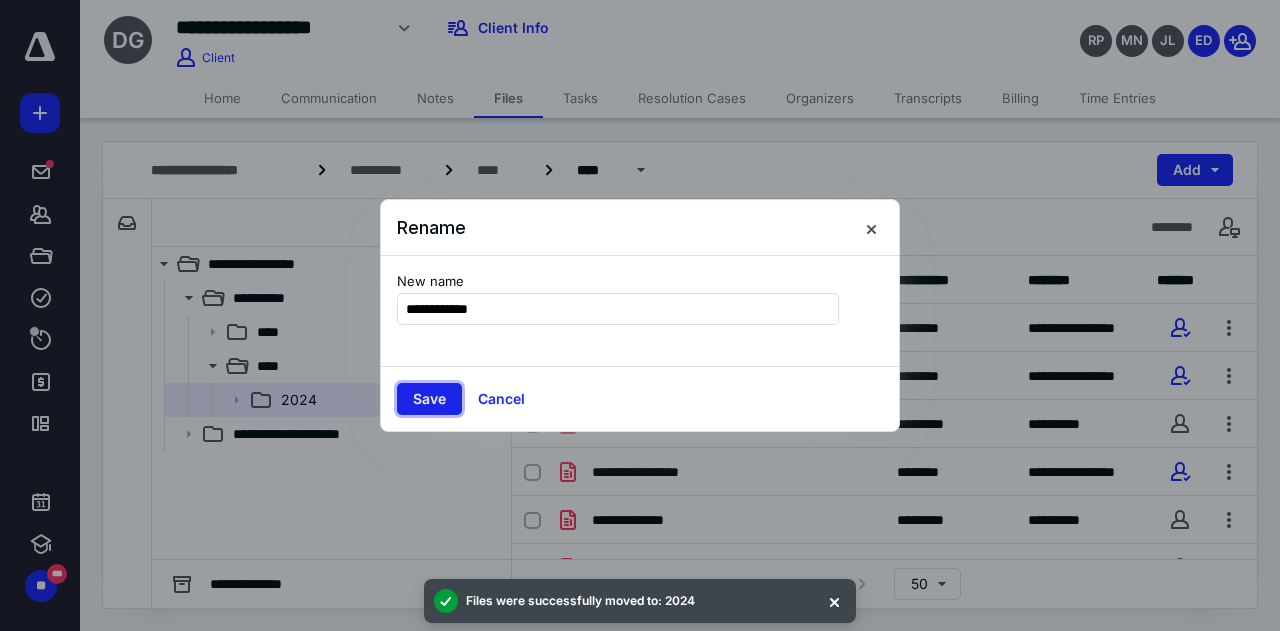 click on "Save" at bounding box center (429, 399) 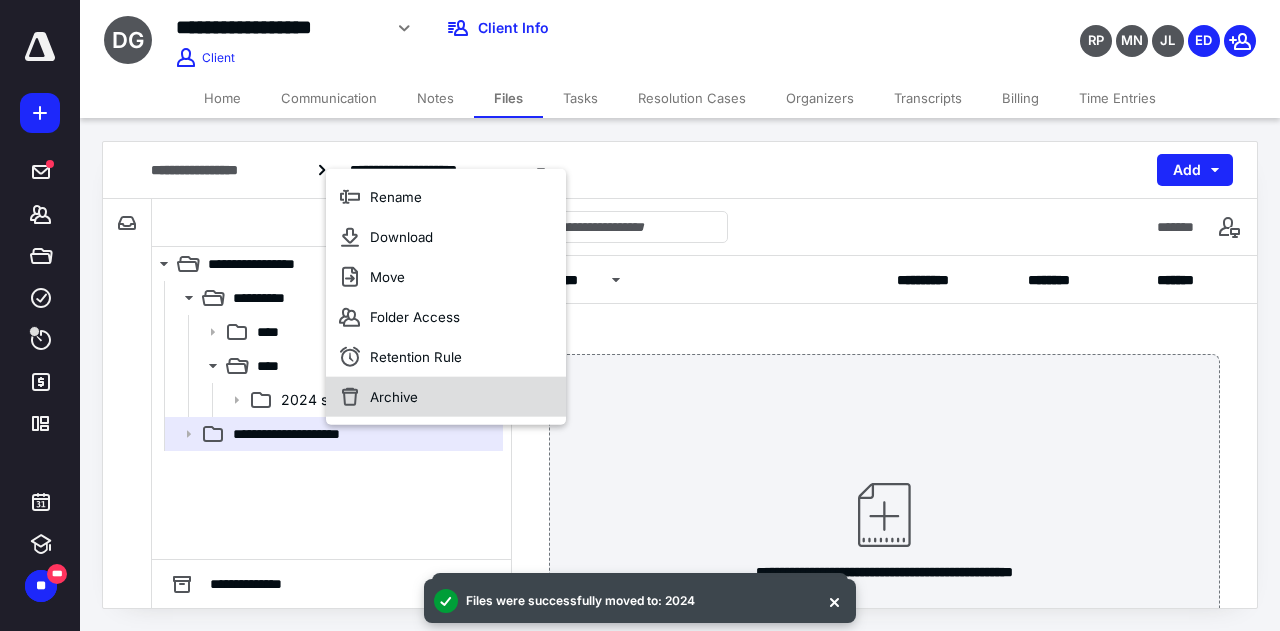 click on "Archive" at bounding box center (446, 397) 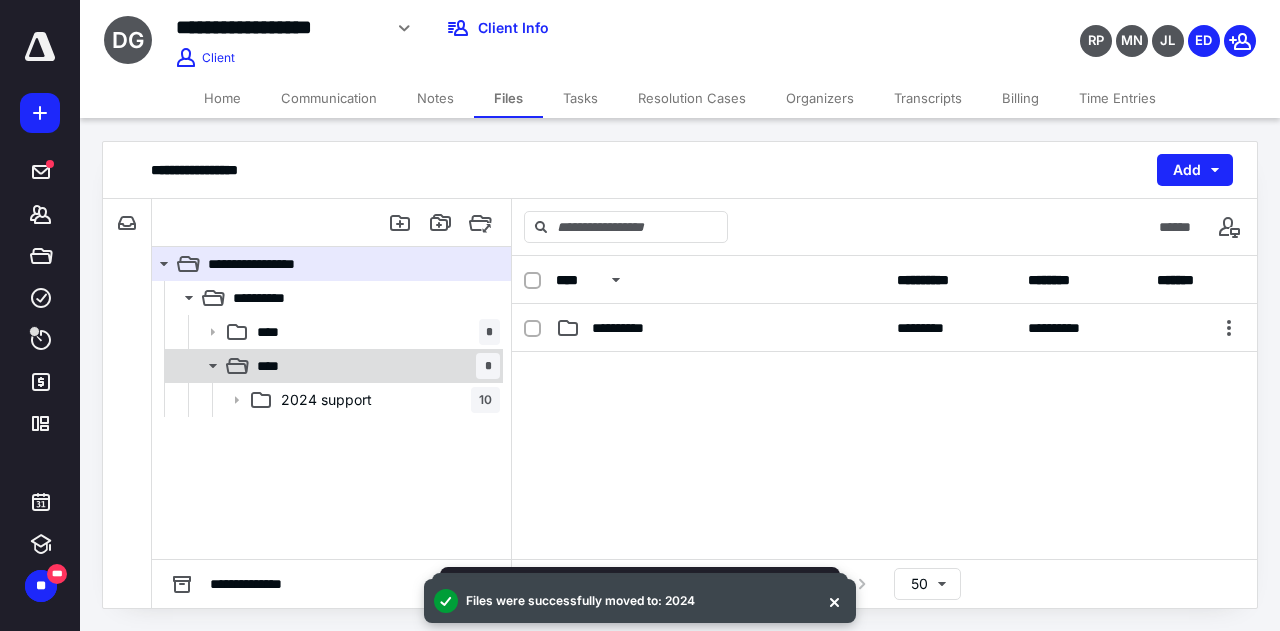click on "**** *" at bounding box center [374, 366] 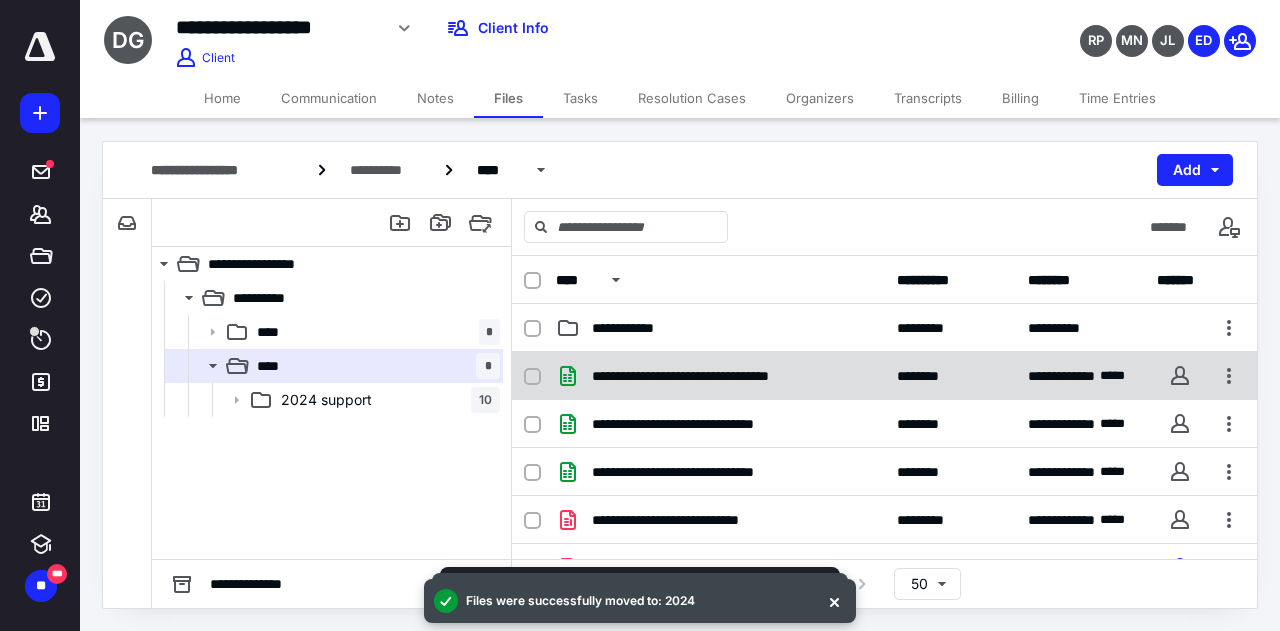 scroll, scrollTop: 90, scrollLeft: 0, axis: vertical 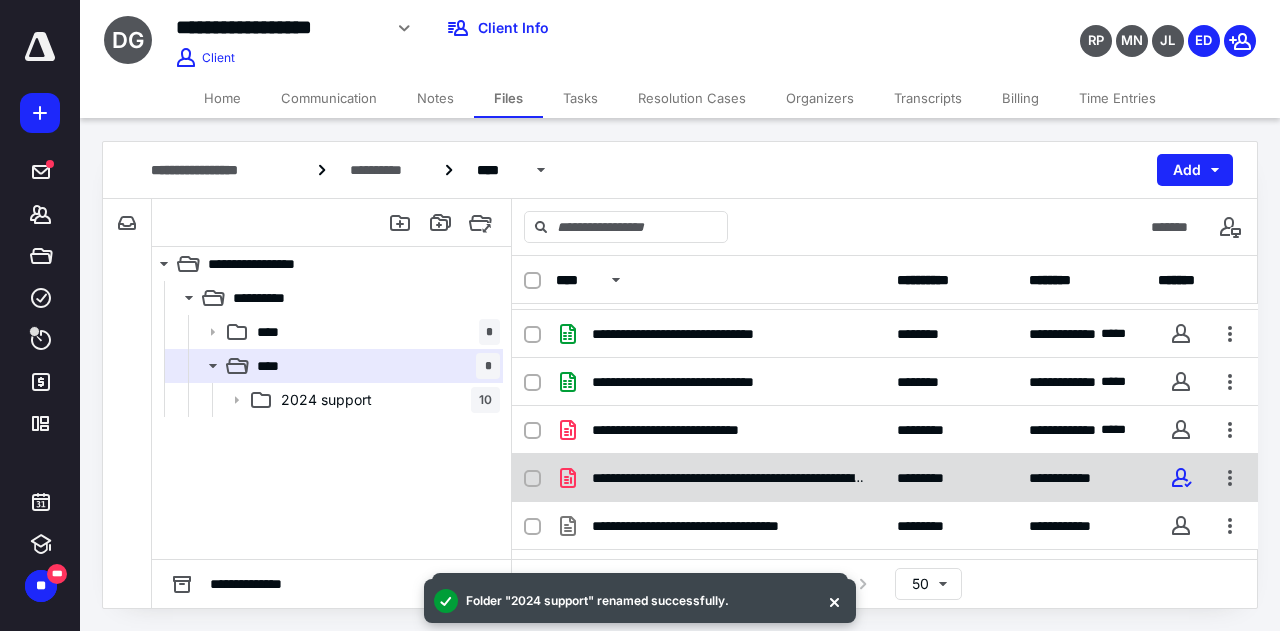 click on "**********" at bounding box center [885, 478] 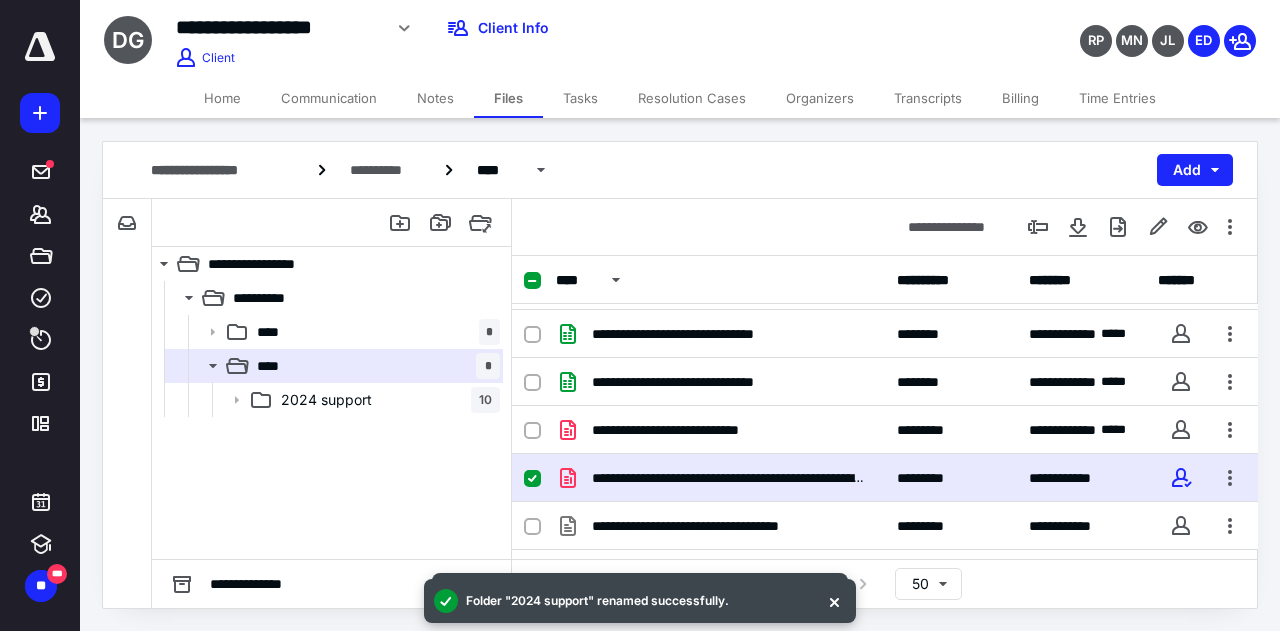 click on "**********" at bounding box center [885, 478] 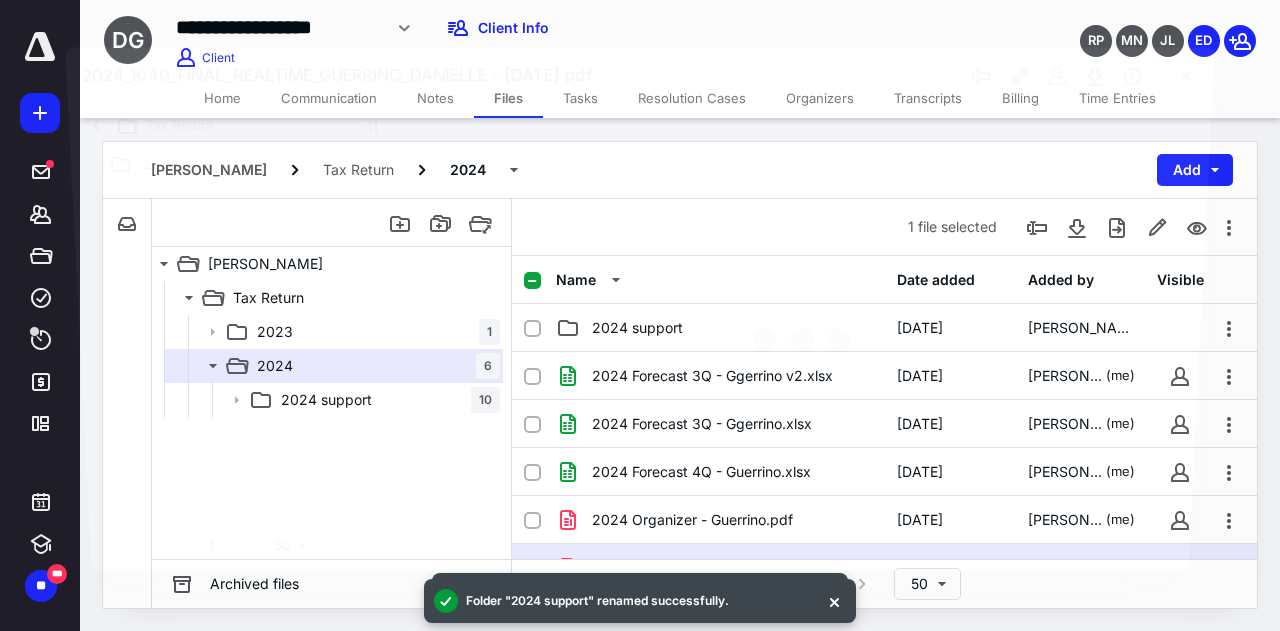 scroll, scrollTop: 90, scrollLeft: 0, axis: vertical 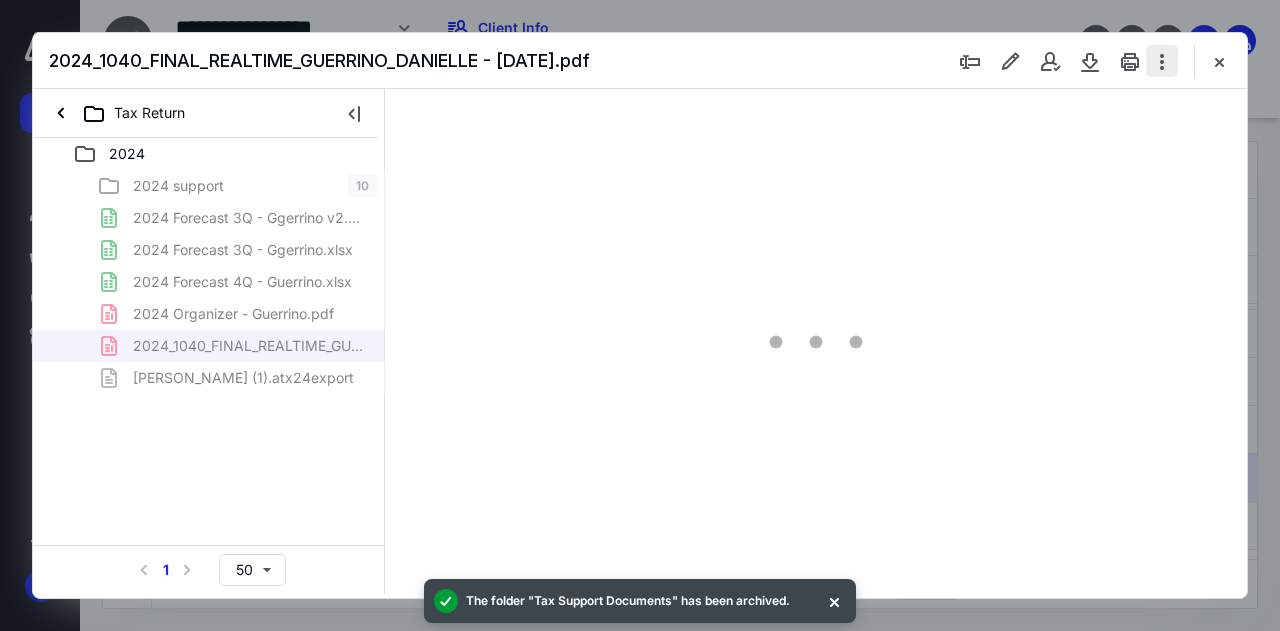 click at bounding box center [1162, 61] 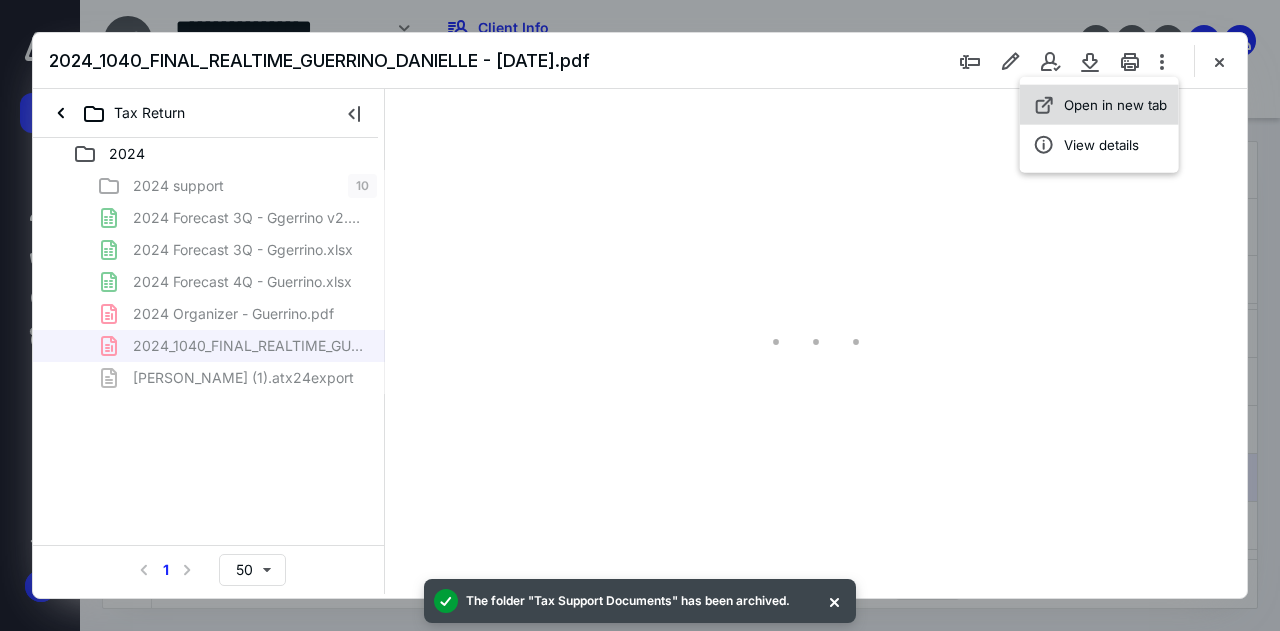 click on "Open in new tab" at bounding box center (1115, 105) 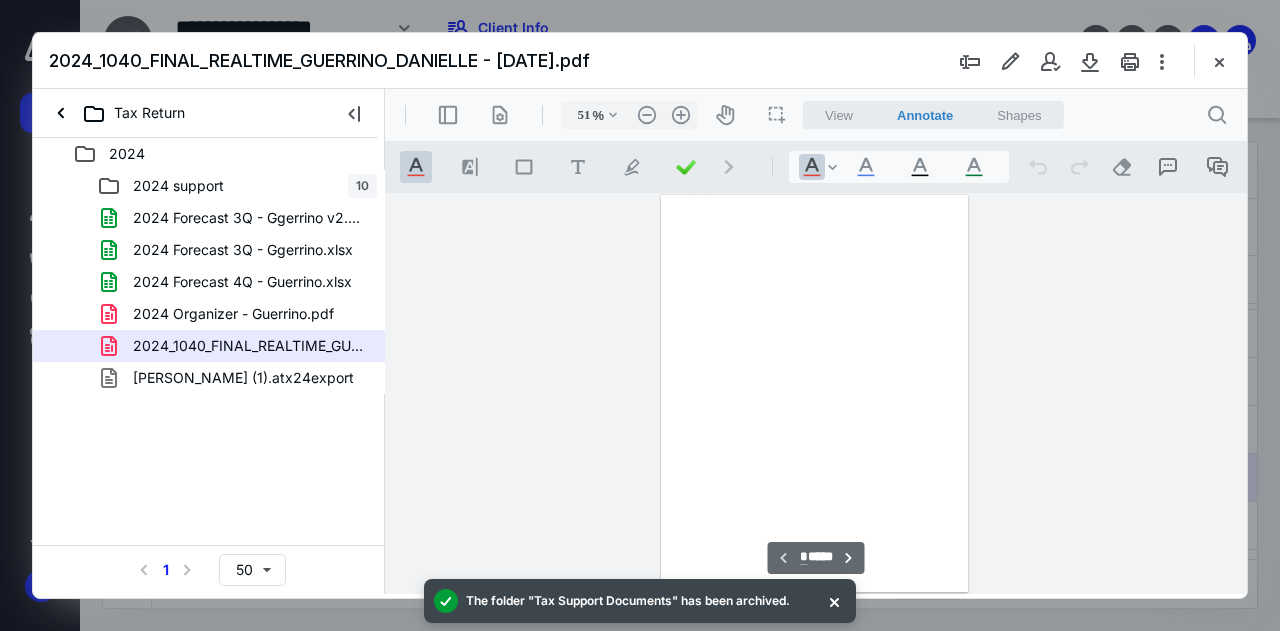 scroll, scrollTop: 106, scrollLeft: 0, axis: vertical 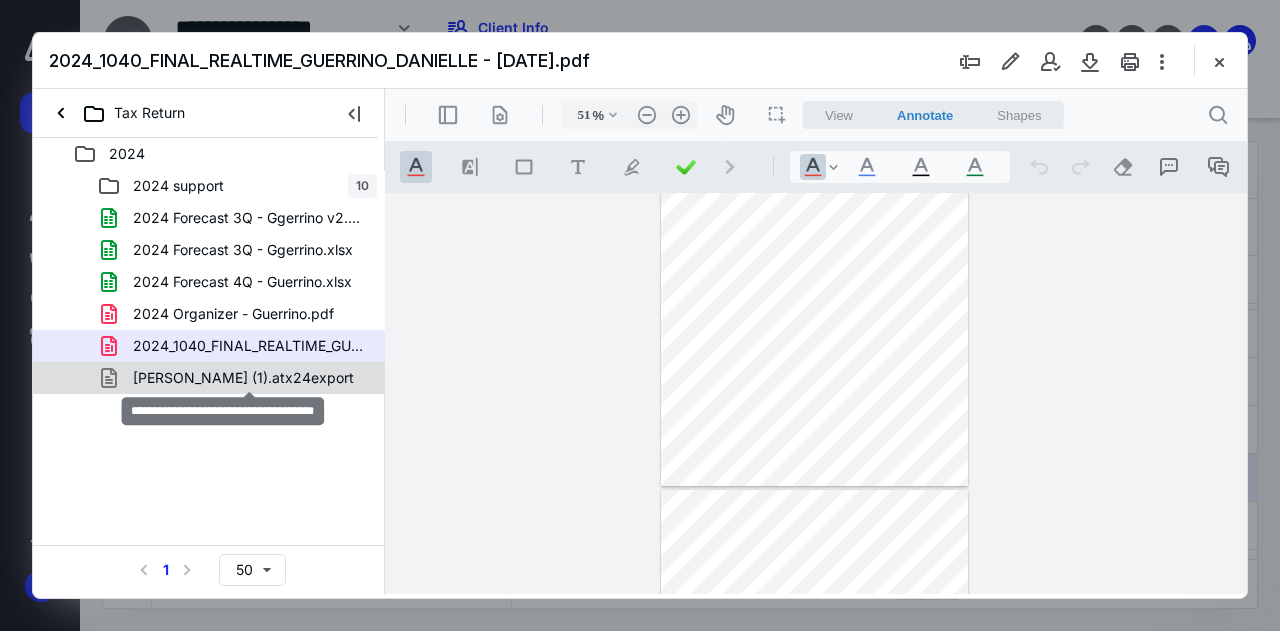 click on "[PERSON_NAME] (1).atx24export" at bounding box center (243, 378) 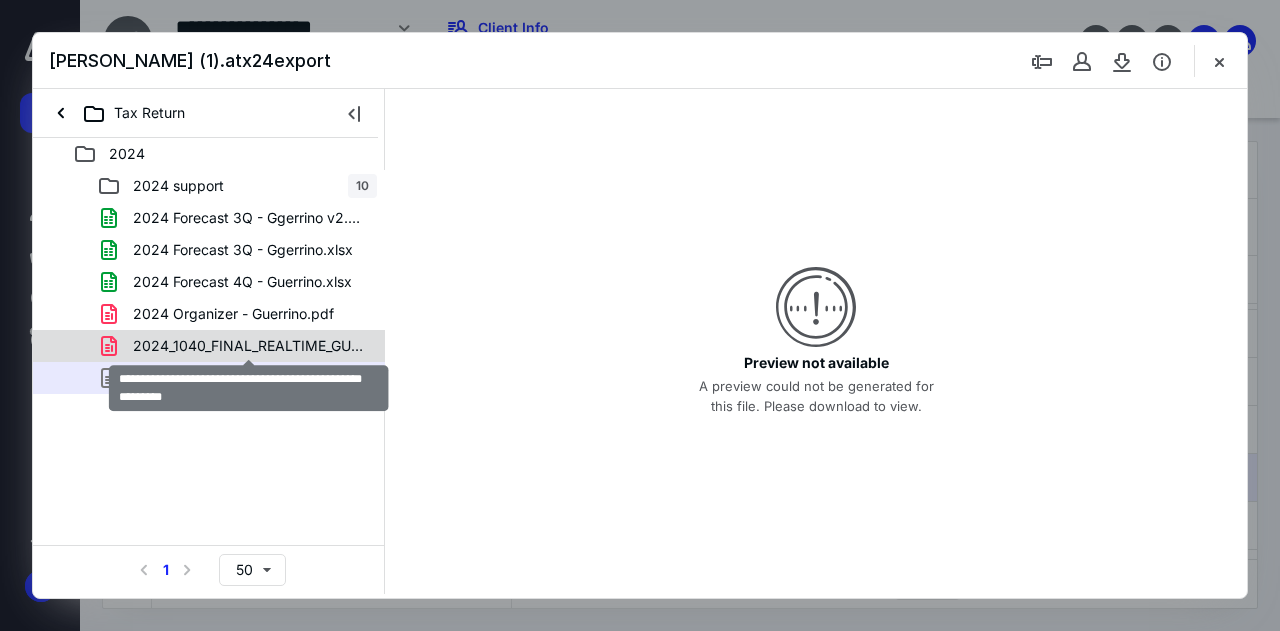 click on "2024_1040_FINAL_REALTIME_GUERRINO_DANIELLE - [DATE].pdf" at bounding box center [249, 346] 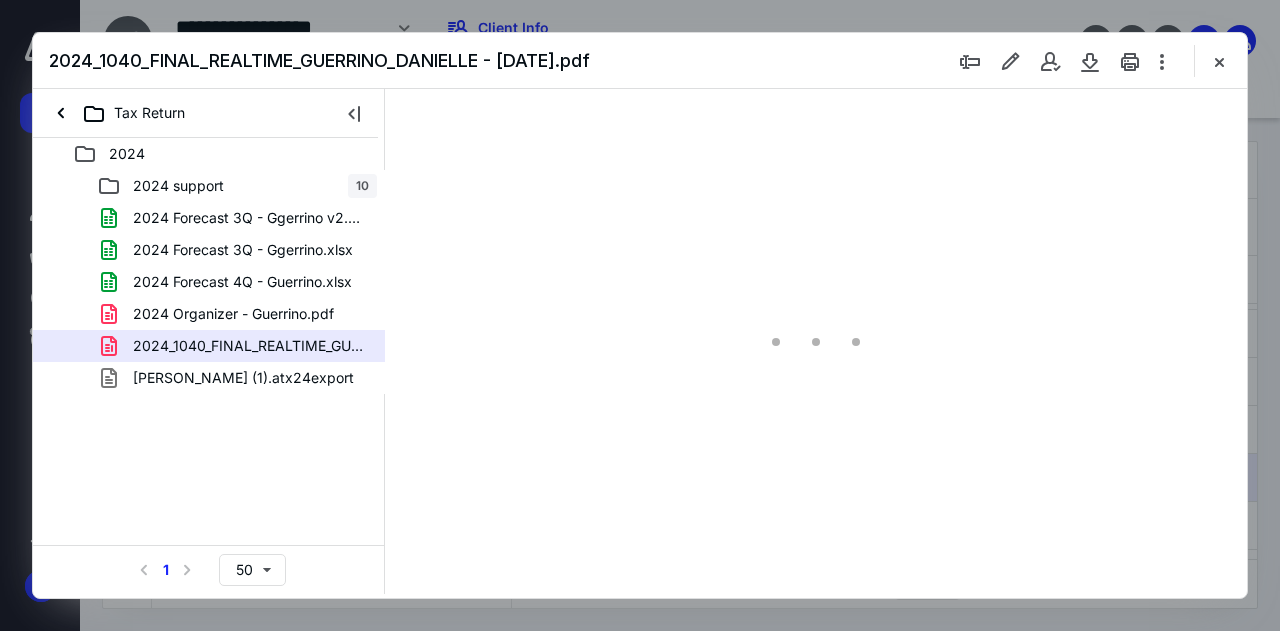 type on "51" 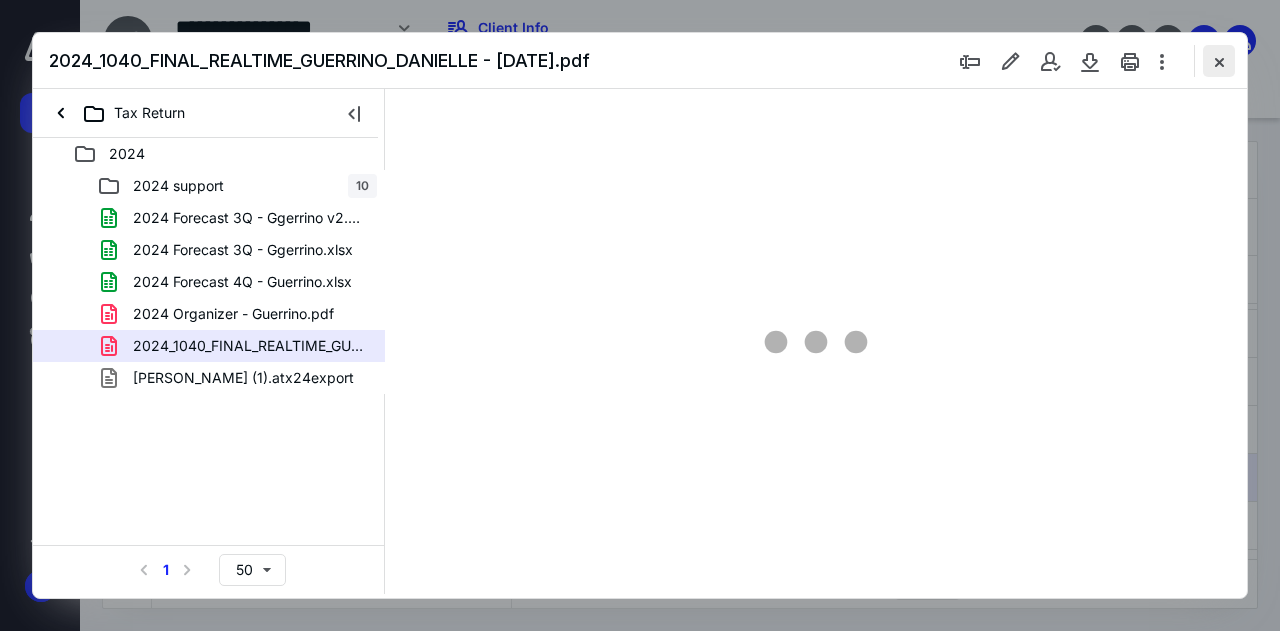 scroll, scrollTop: 106, scrollLeft: 0, axis: vertical 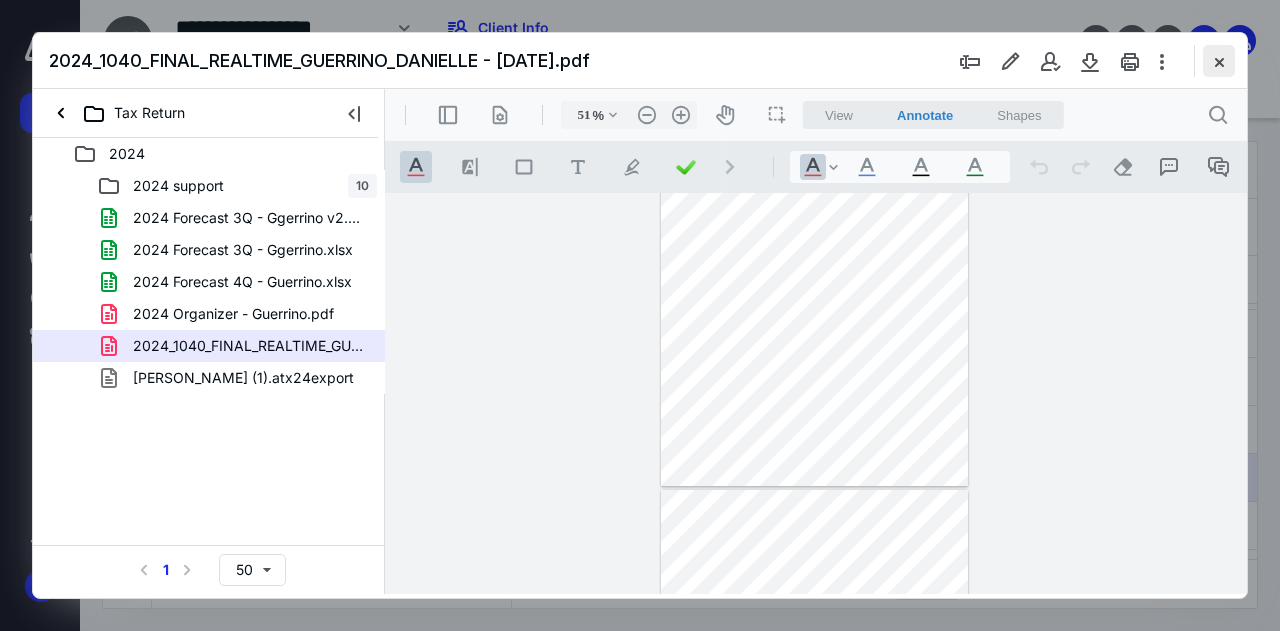 click at bounding box center (1219, 61) 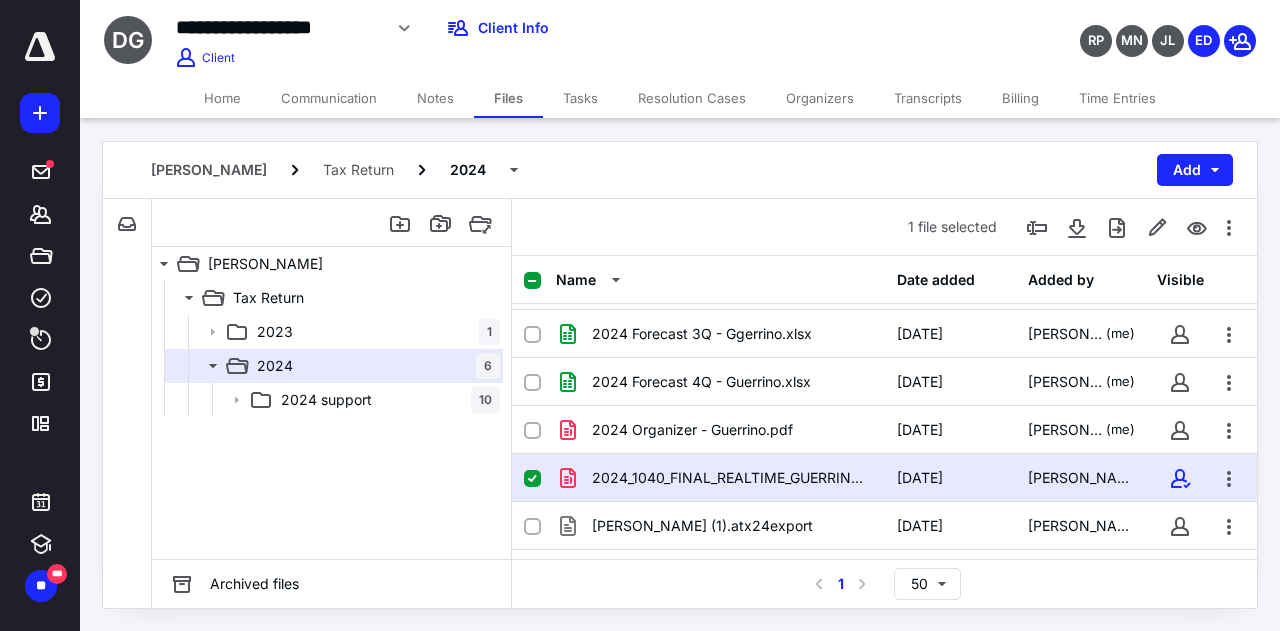 click at bounding box center (532, 479) 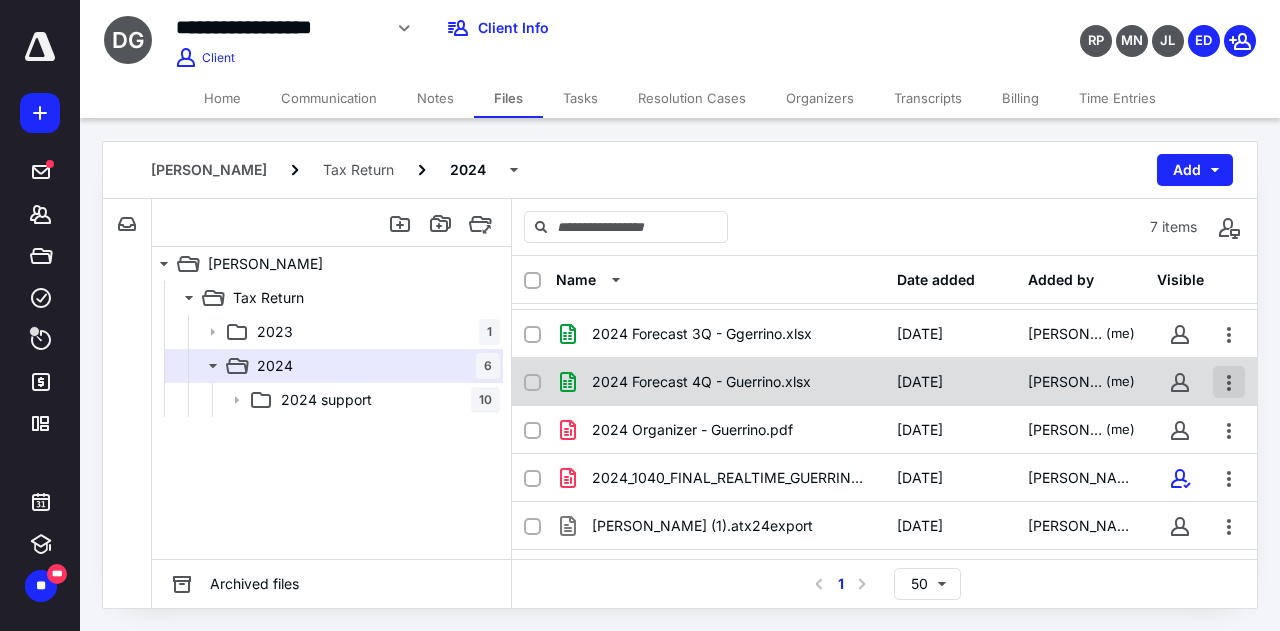 click at bounding box center (1229, 382) 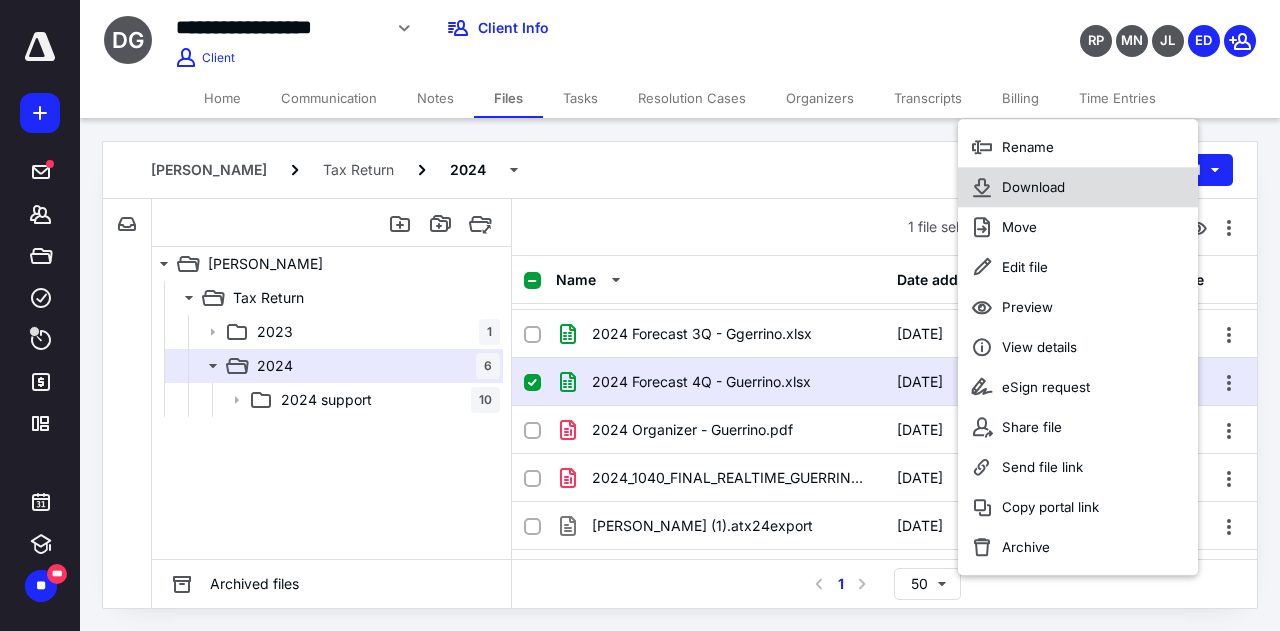 click on "Download" at bounding box center (1033, 187) 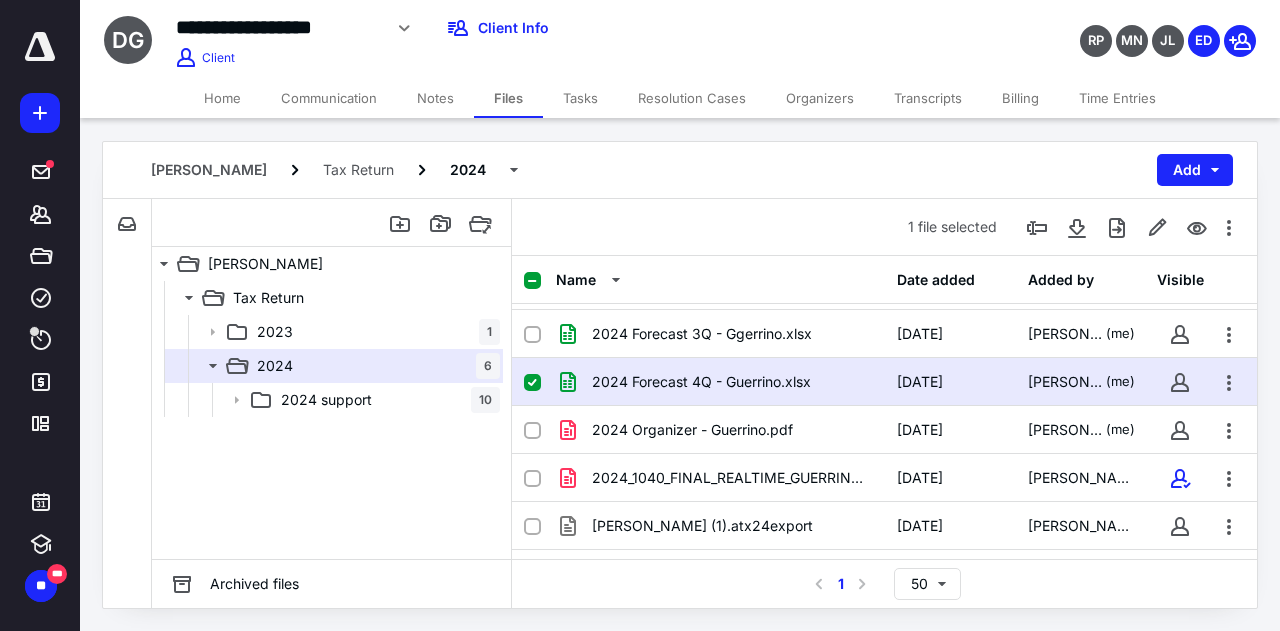 click 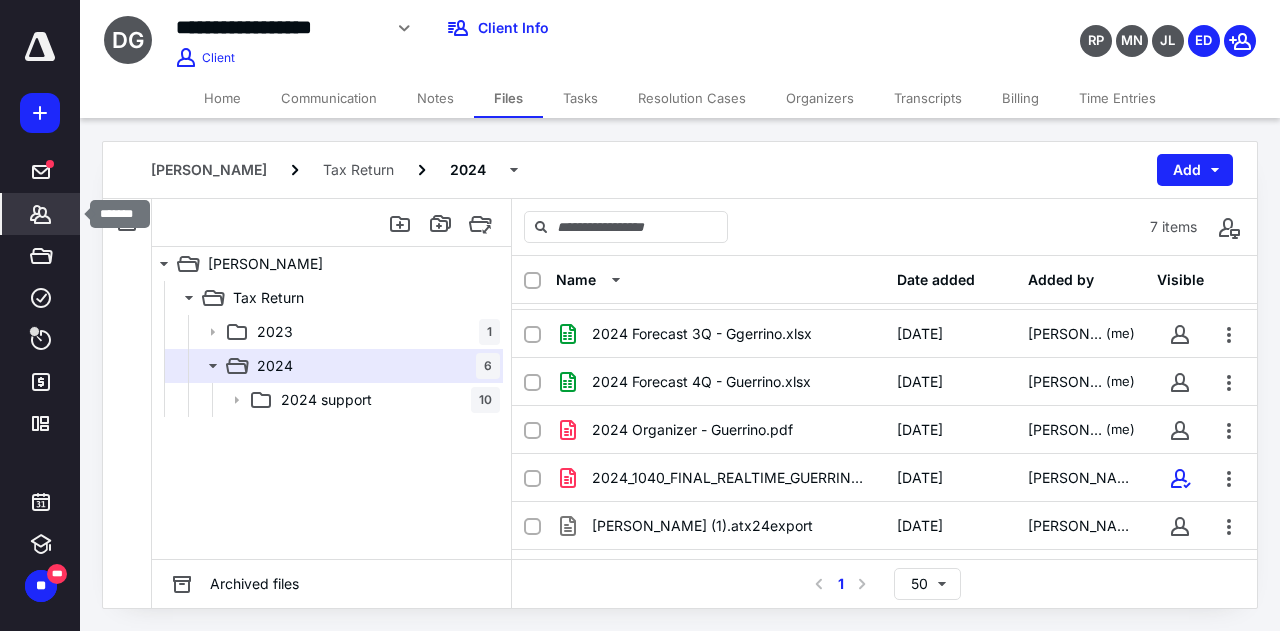 click 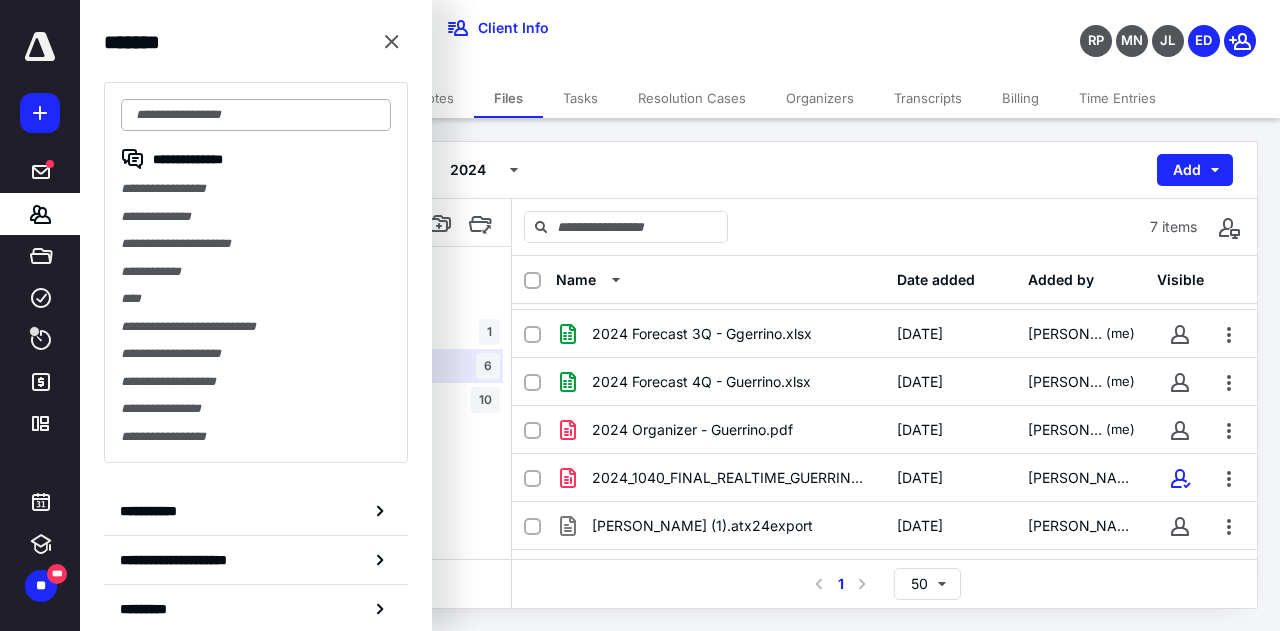 click at bounding box center [256, 115] 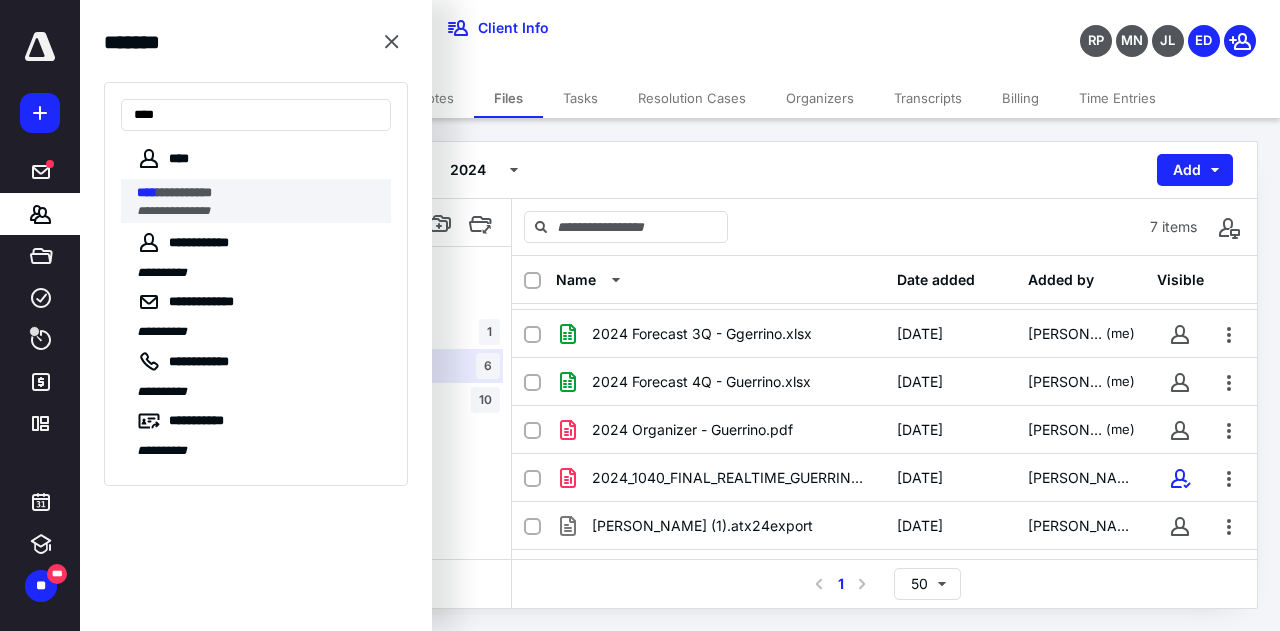 type on "****" 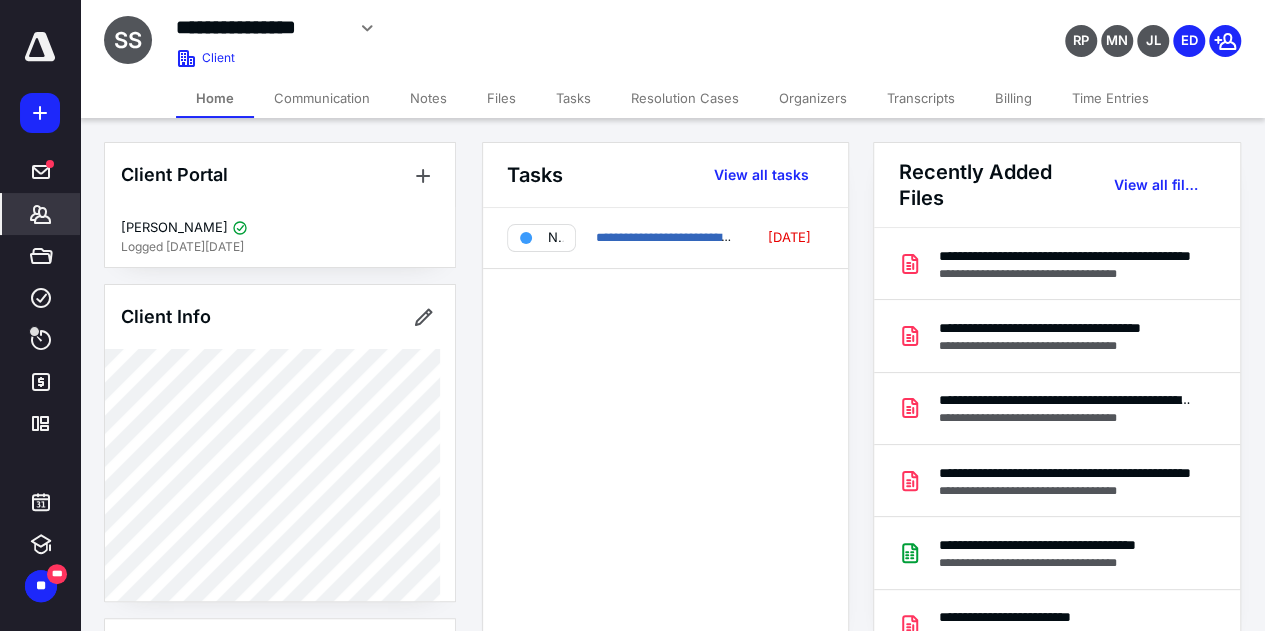 click on "Files" at bounding box center (501, 98) 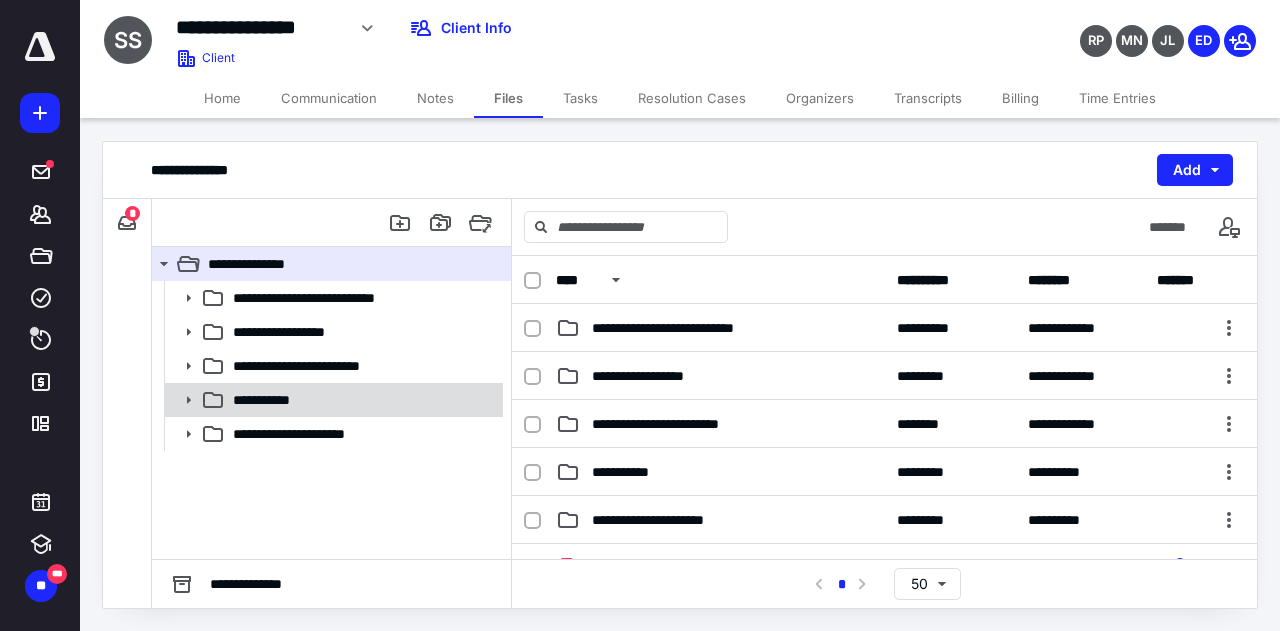 click 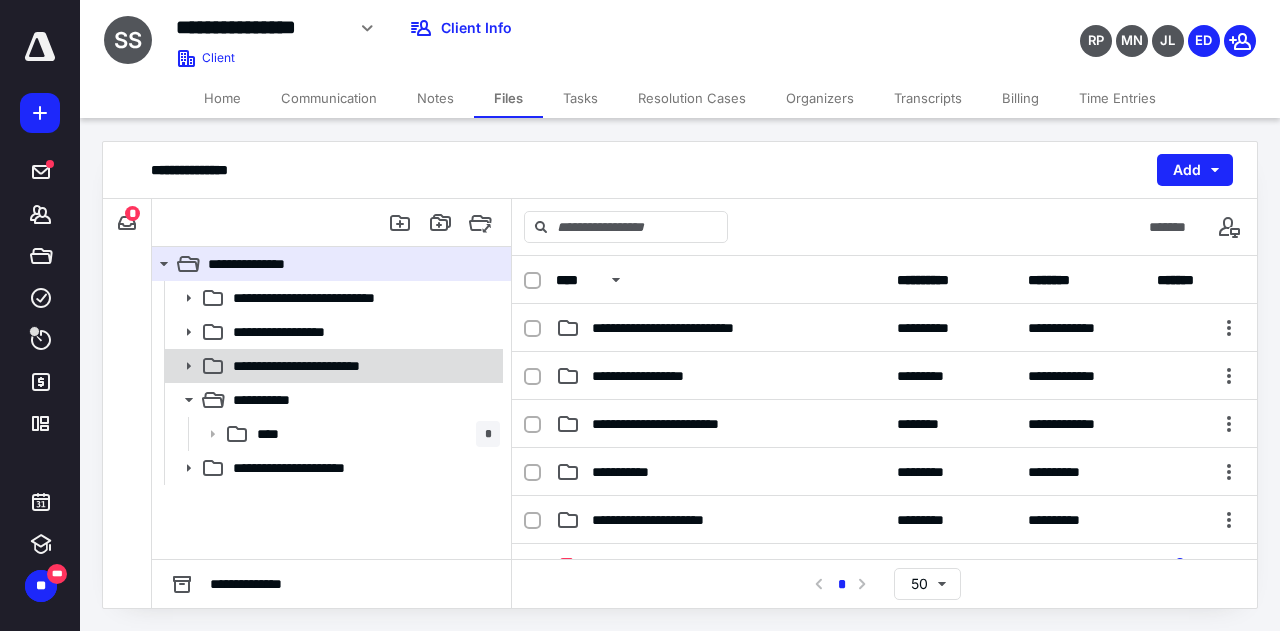 click 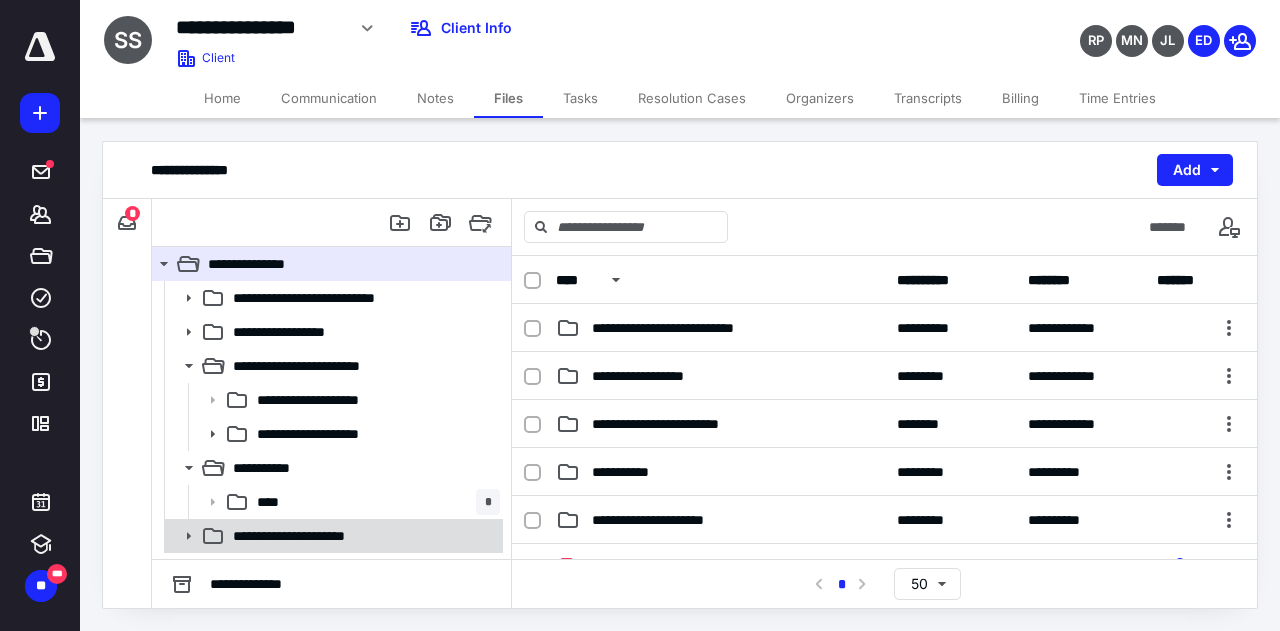 click 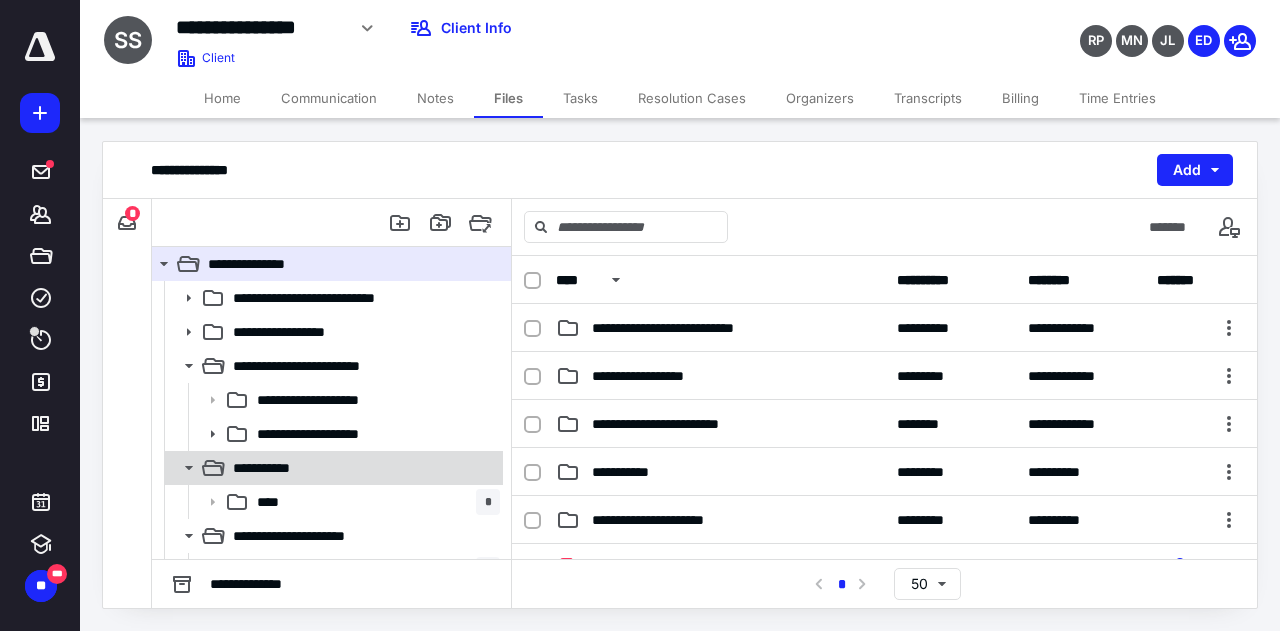 scroll, scrollTop: 26, scrollLeft: 0, axis: vertical 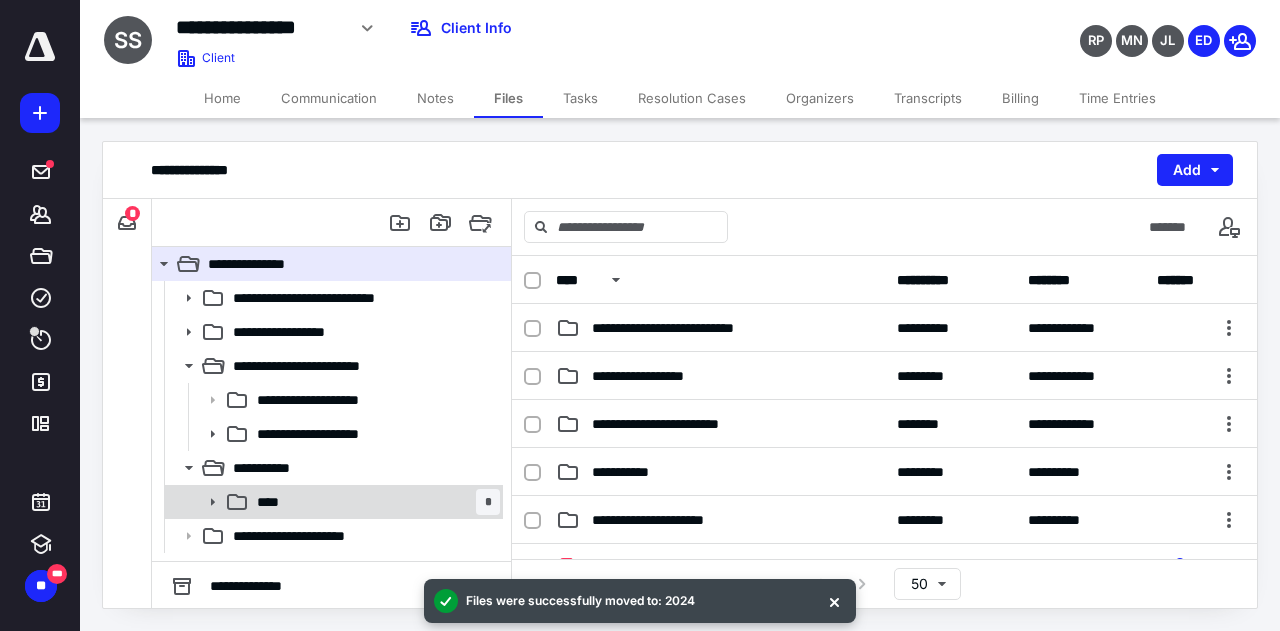click 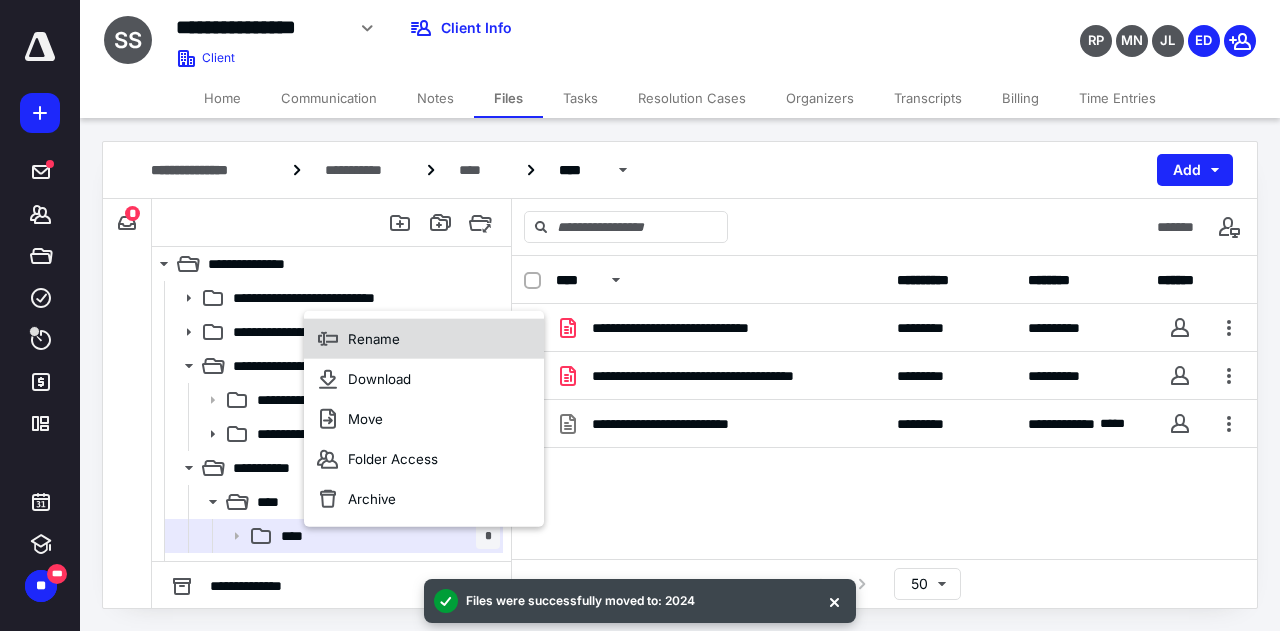 click on "Rename" at bounding box center [374, 339] 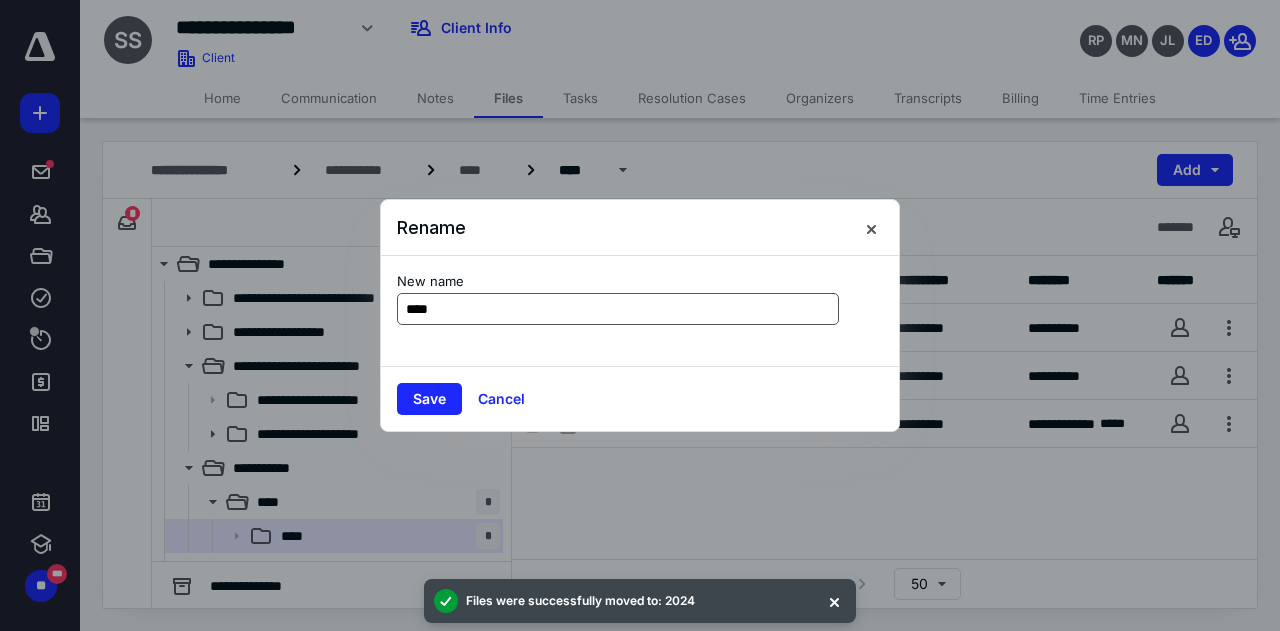 click on "****" at bounding box center (618, 309) 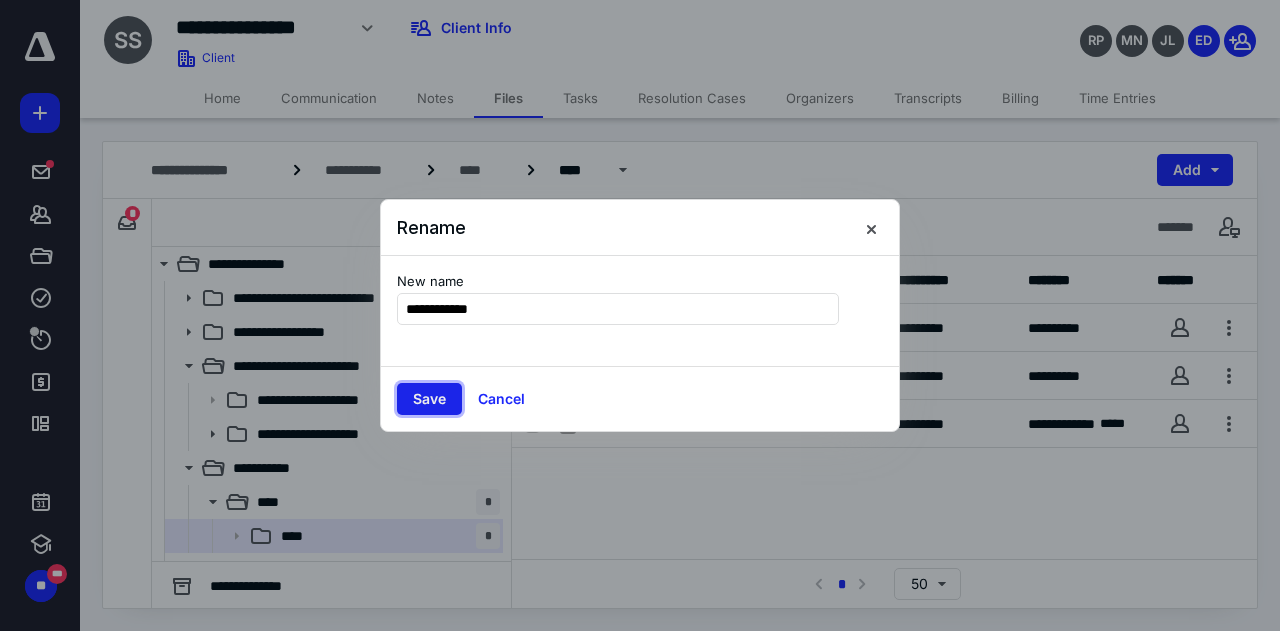 click on "Save" at bounding box center [429, 399] 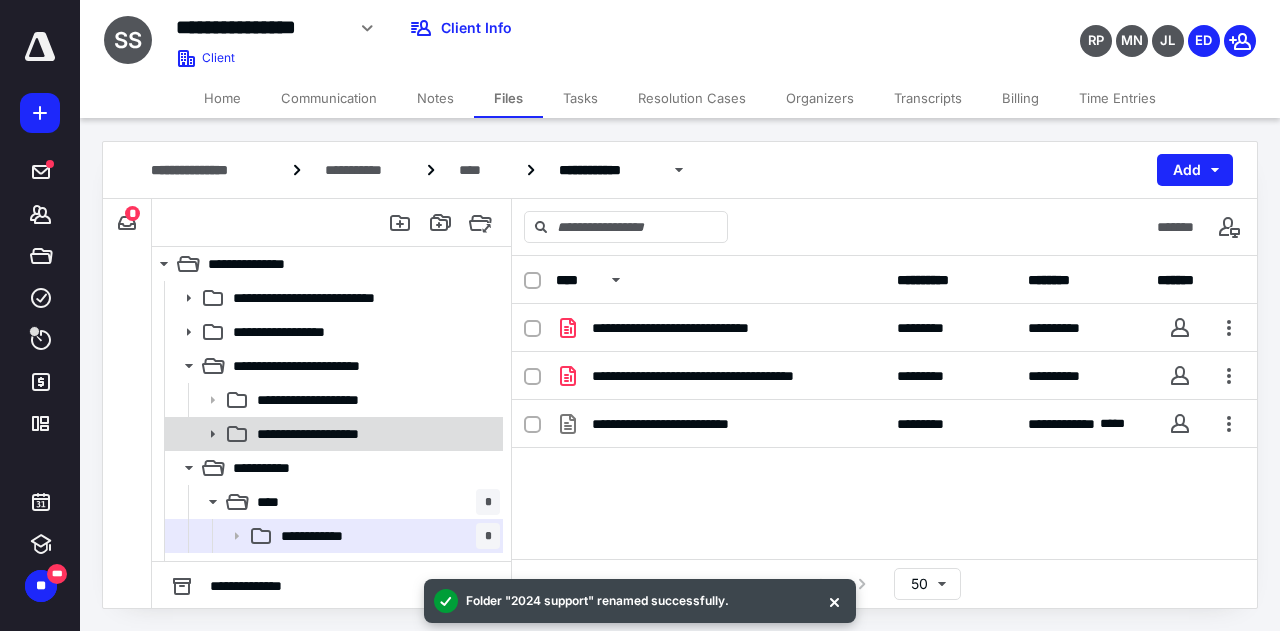 scroll, scrollTop: 26, scrollLeft: 0, axis: vertical 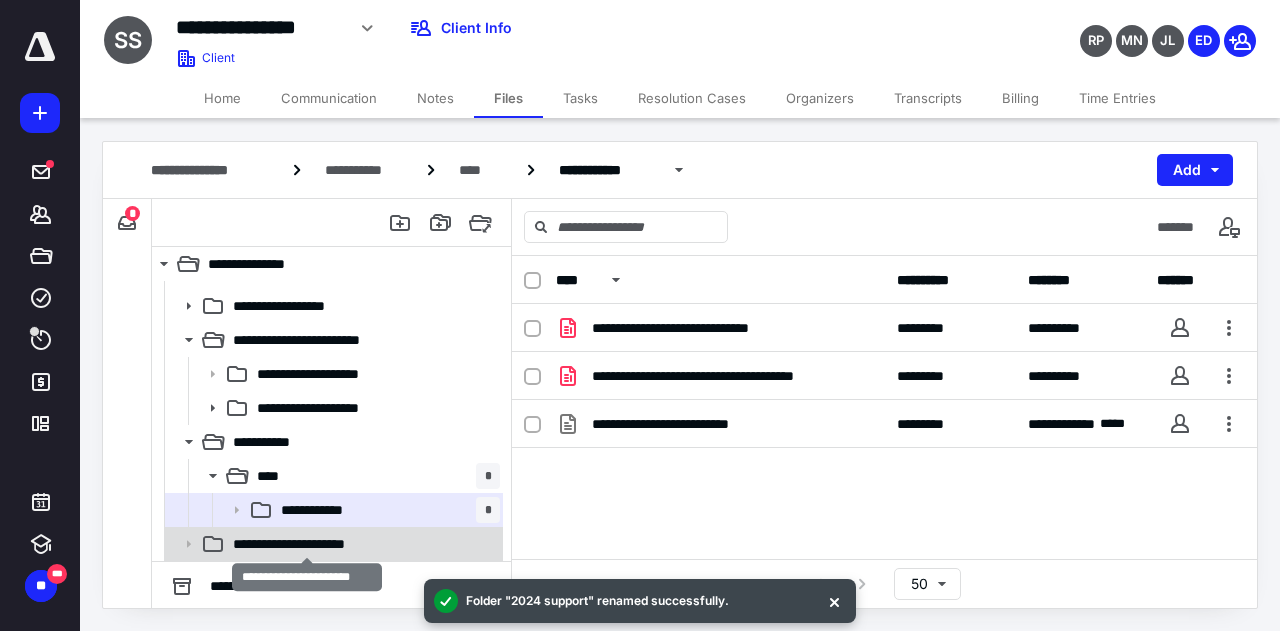 click on "**********" at bounding box center [308, 544] 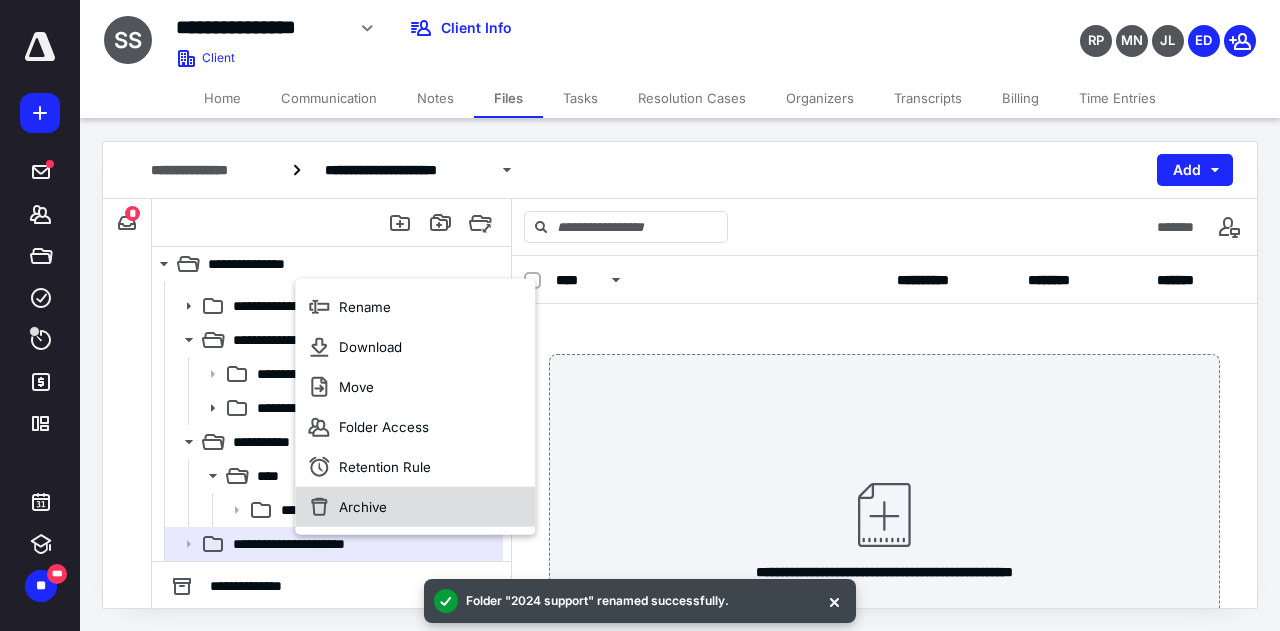 click on "Archive" at bounding box center [363, 507] 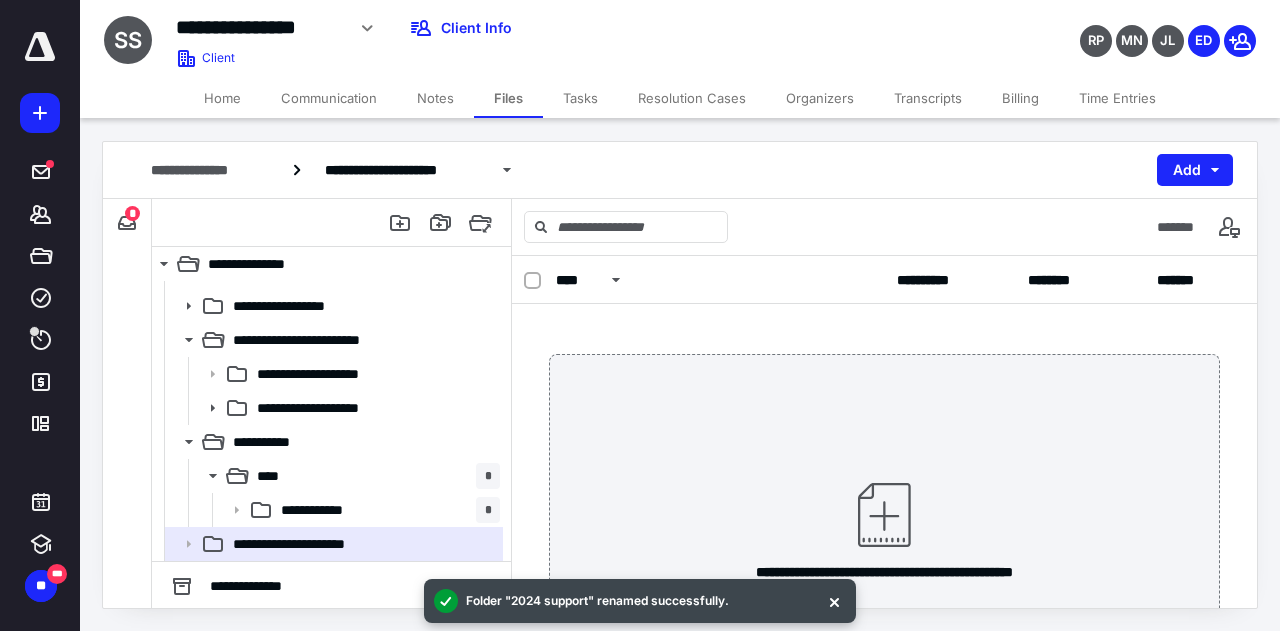 scroll, scrollTop: 0, scrollLeft: 0, axis: both 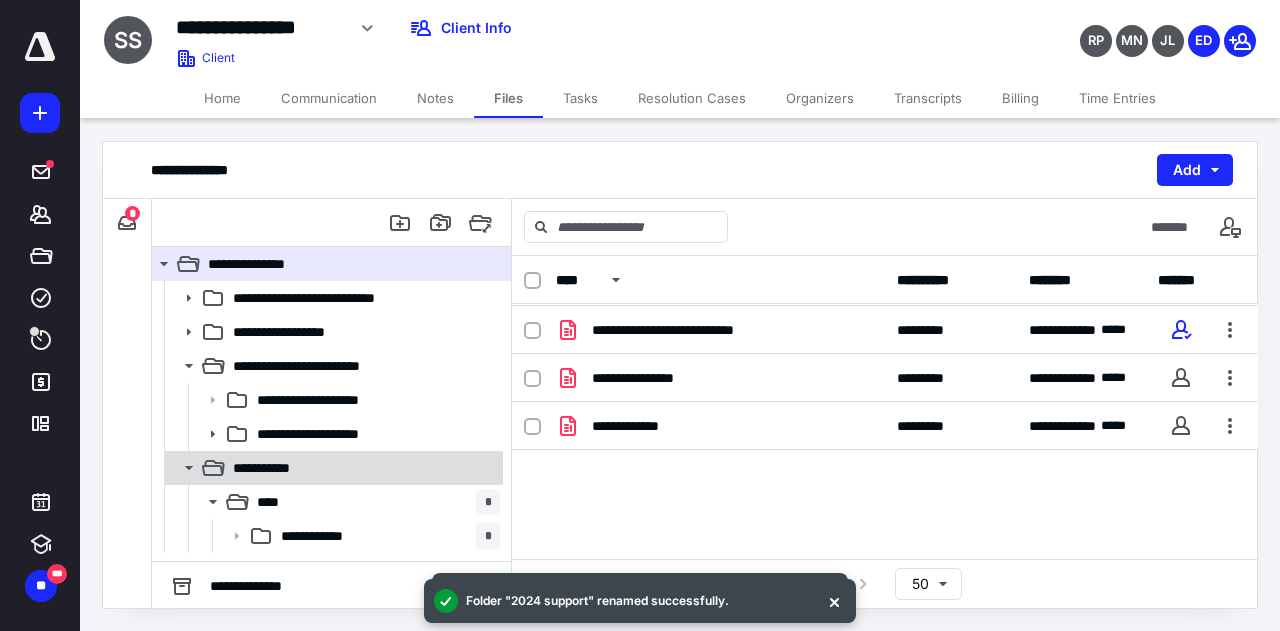 click on "**********" at bounding box center (362, 468) 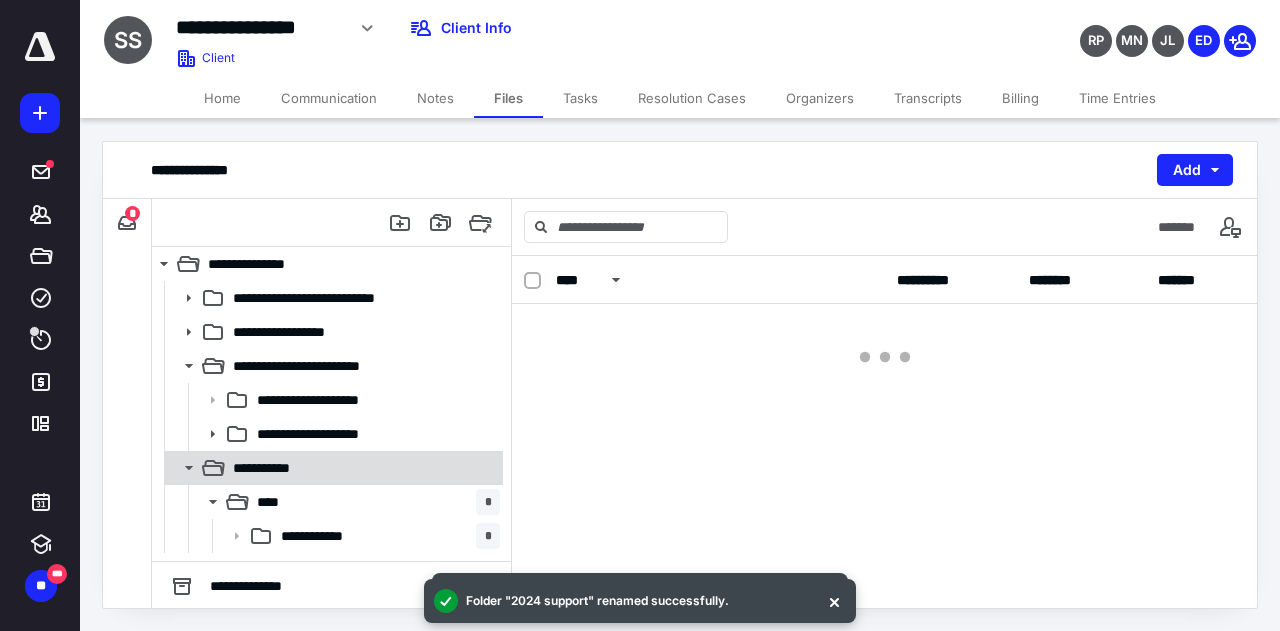 scroll, scrollTop: 0, scrollLeft: 0, axis: both 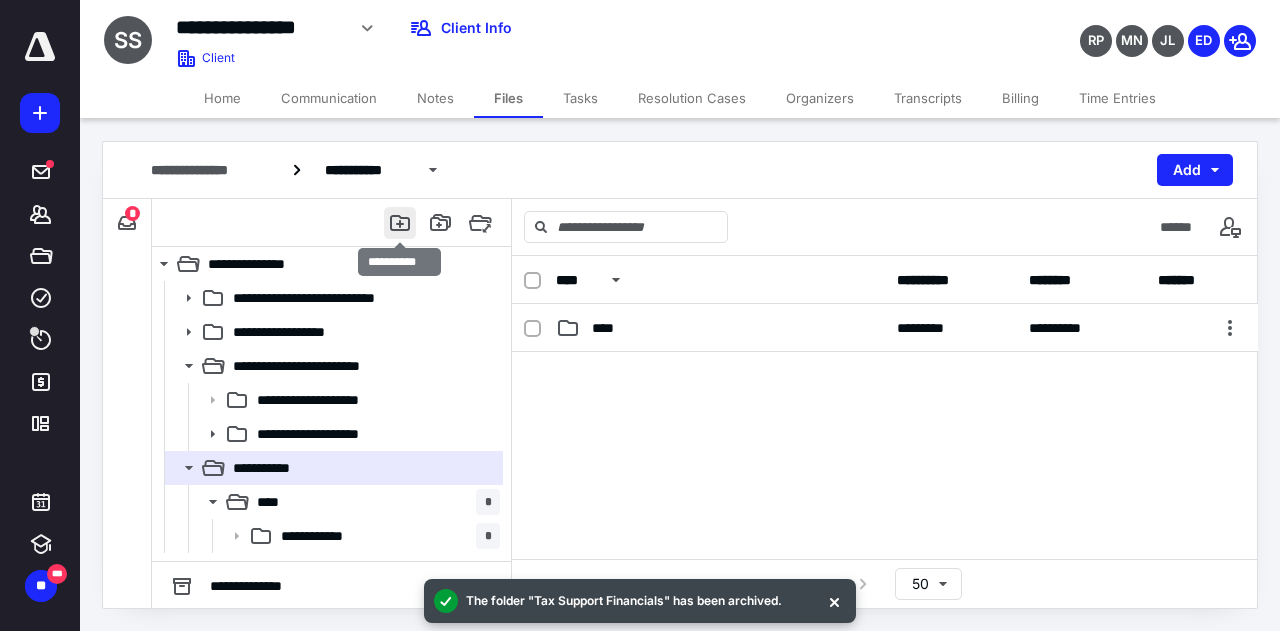 click at bounding box center (400, 223) 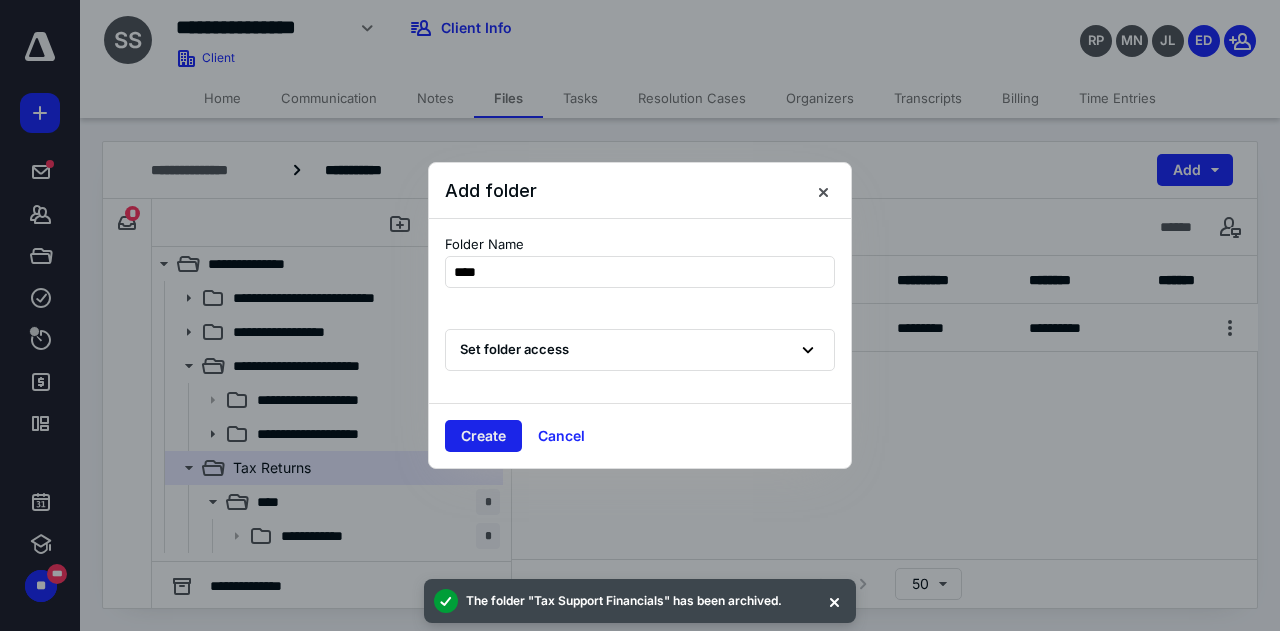 type on "****" 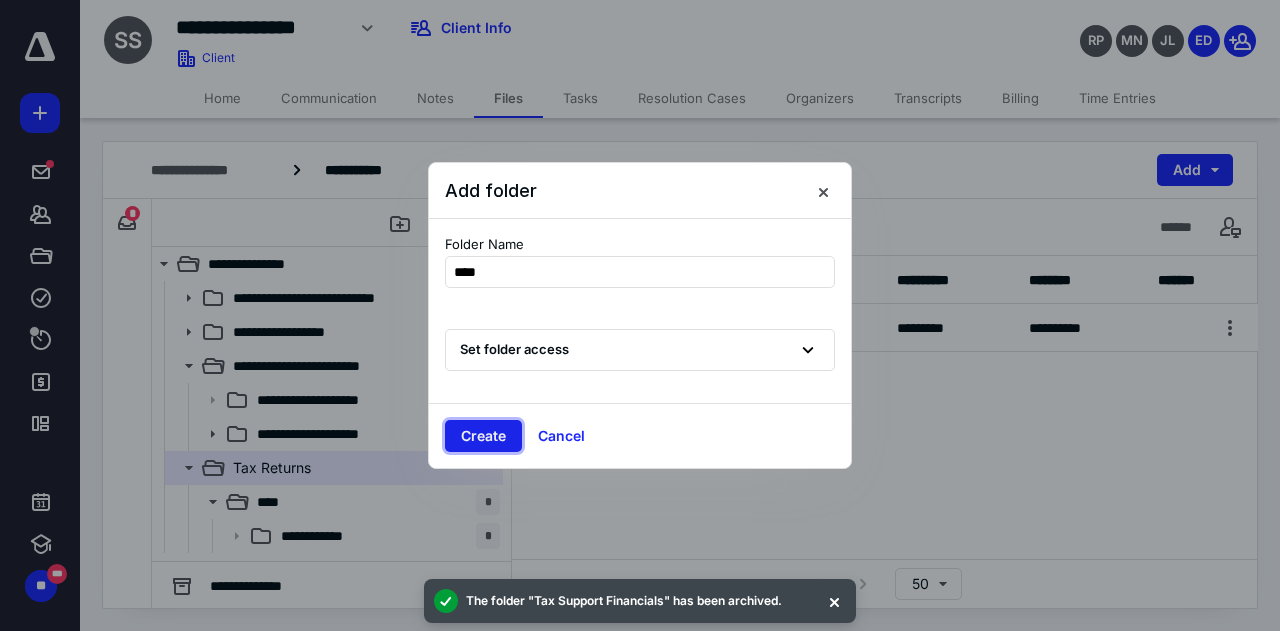 click on "Create" at bounding box center [483, 436] 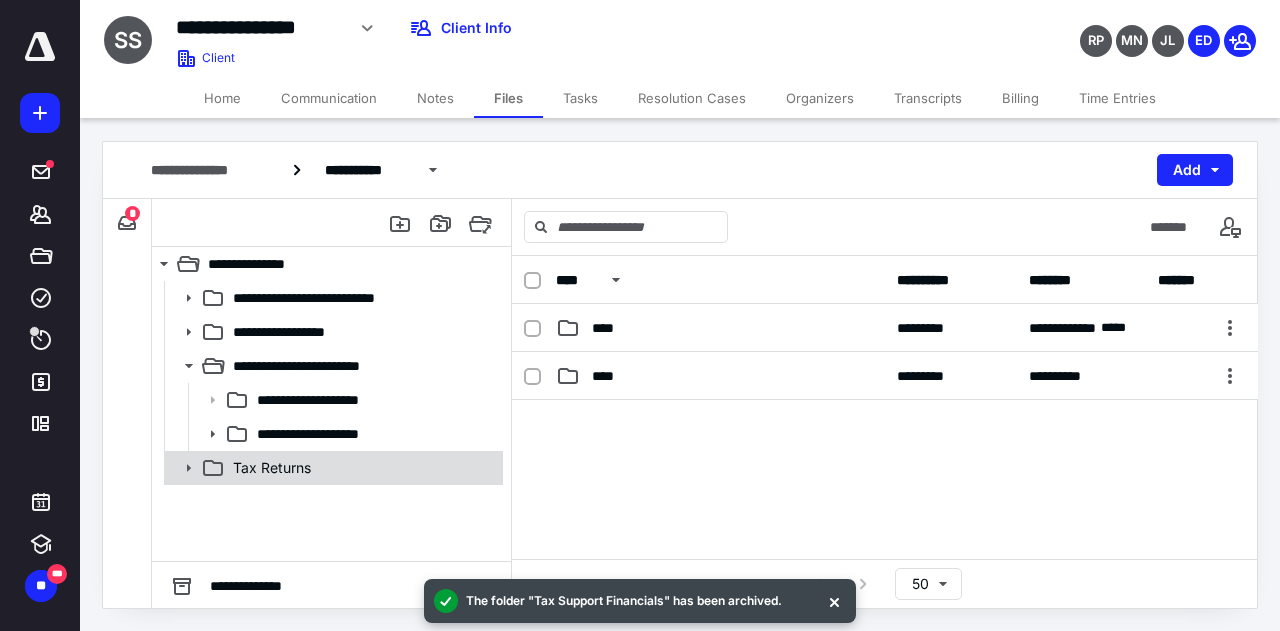 click 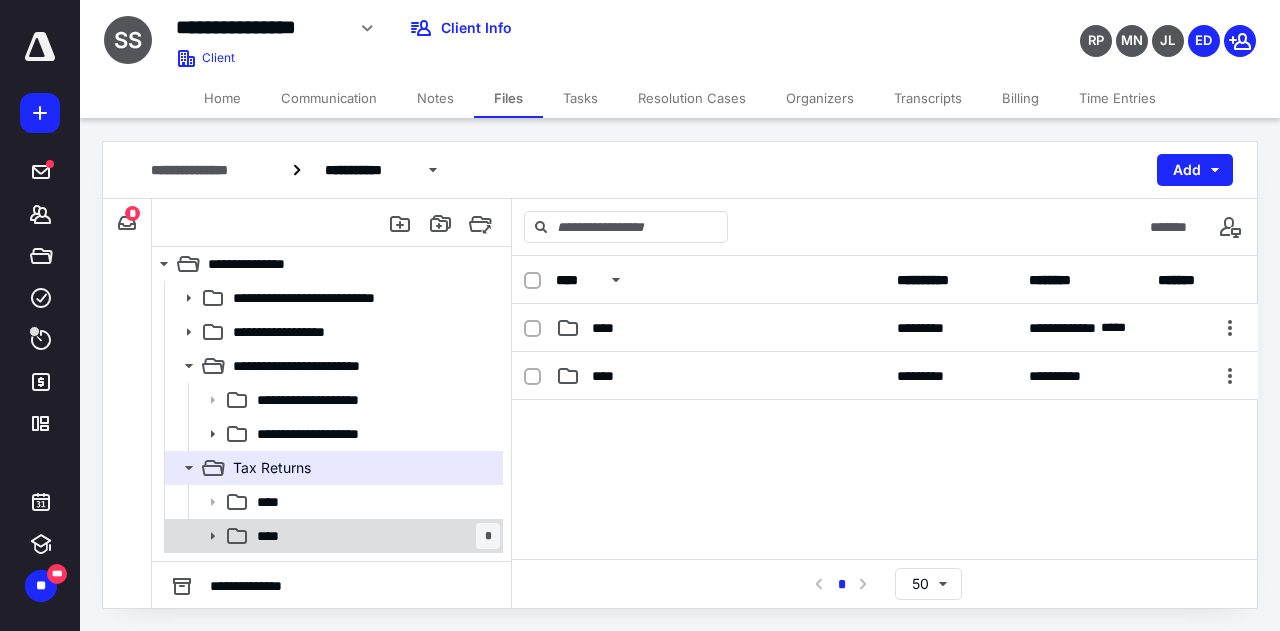 click on "****" at bounding box center (274, 536) 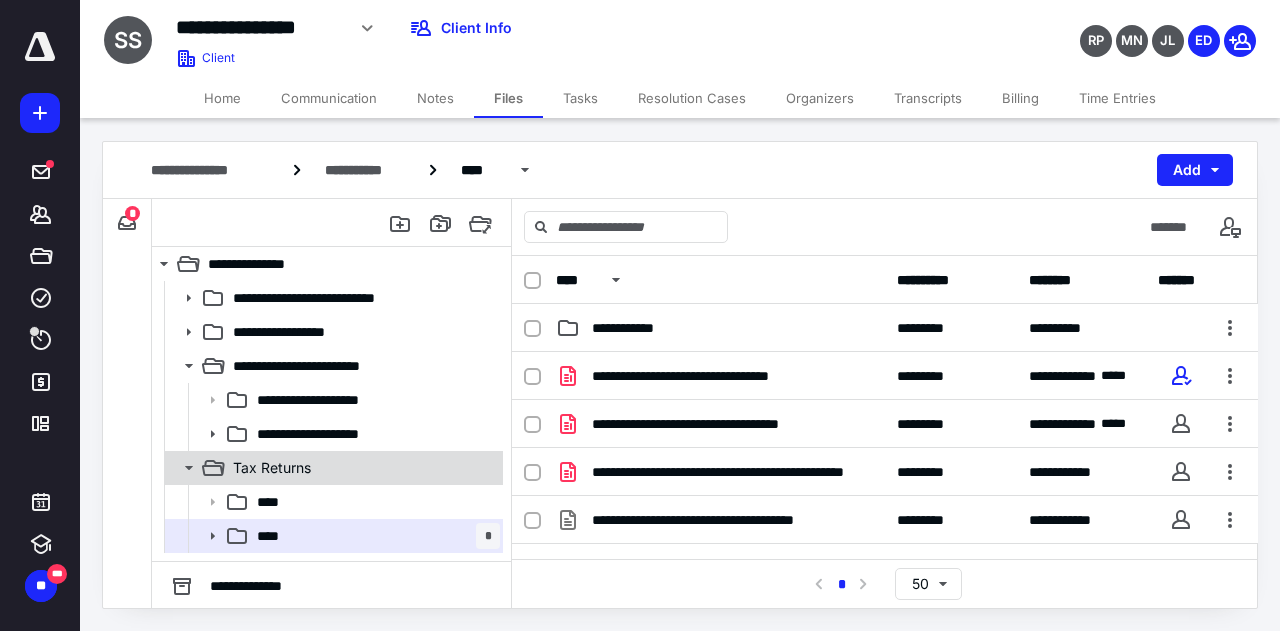 click on "Tax Returns" at bounding box center [362, 468] 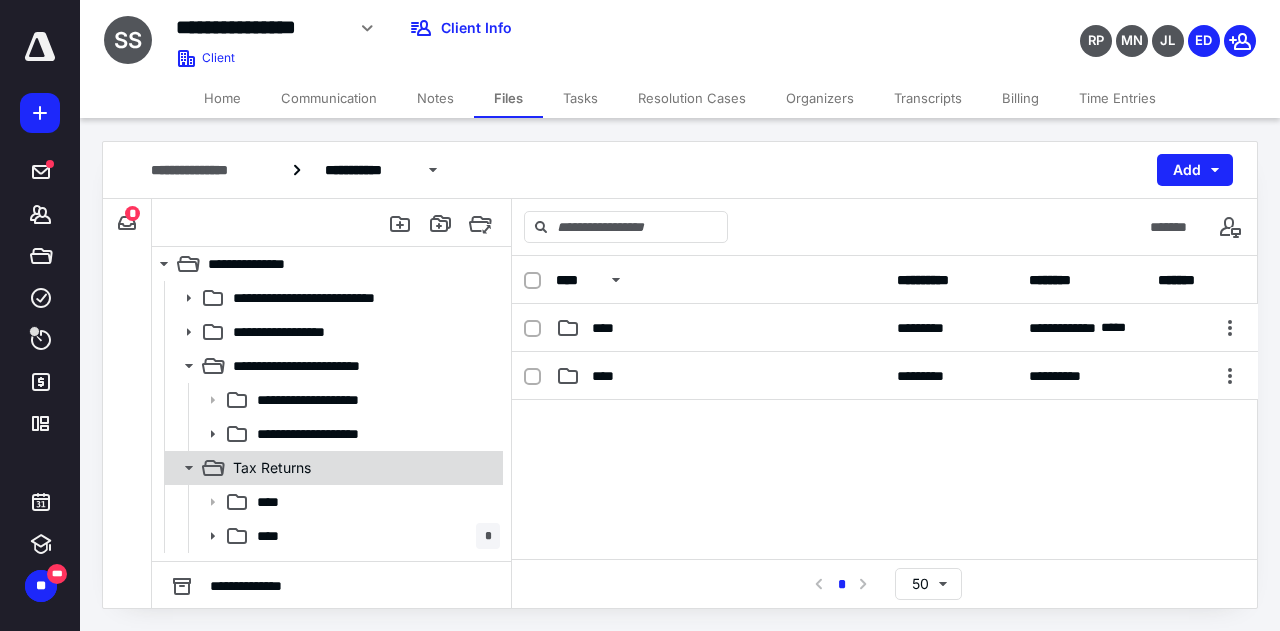 click on "Tax Returns" at bounding box center (272, 468) 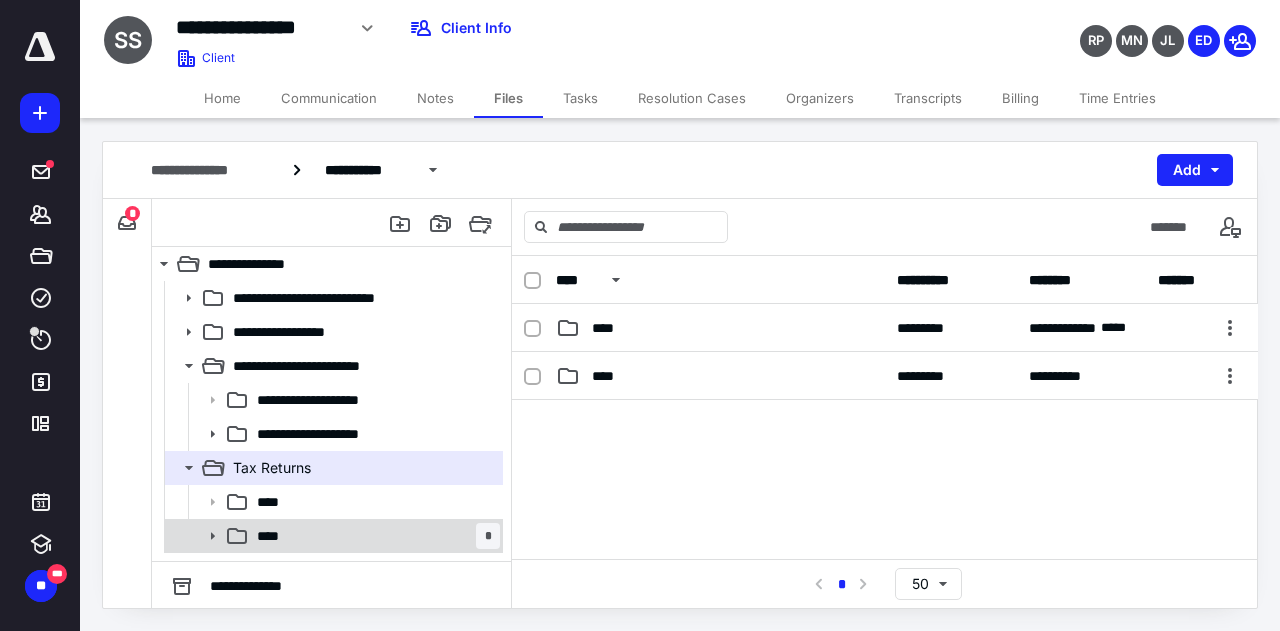 click on "****" at bounding box center [274, 536] 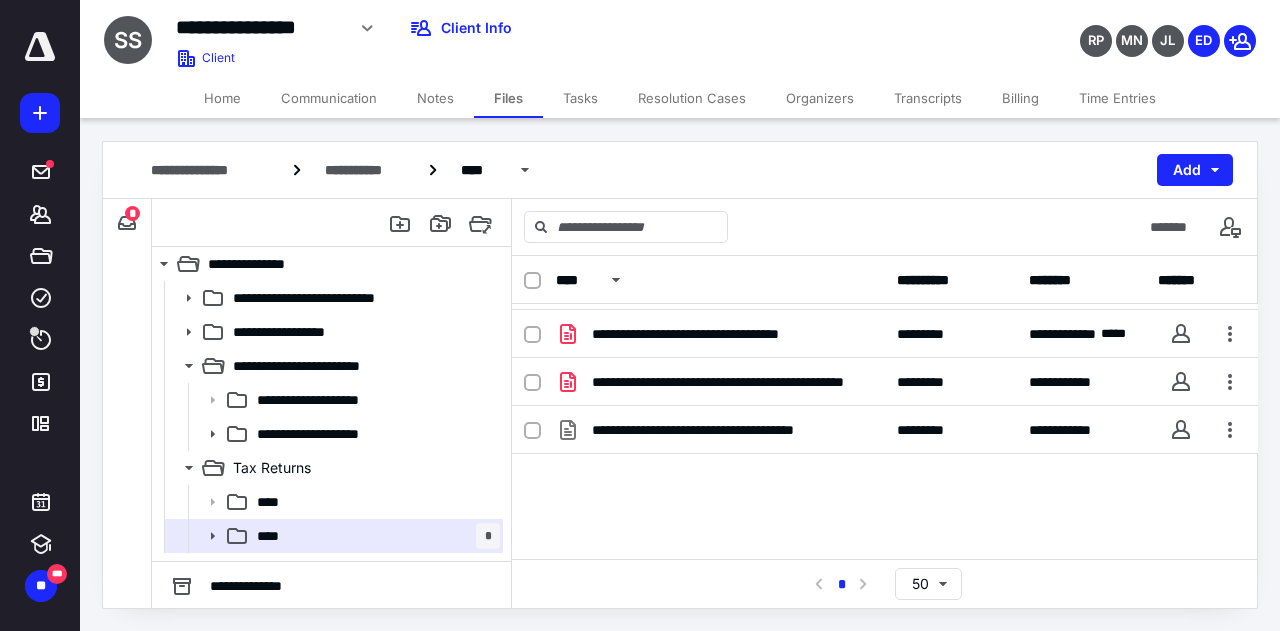 scroll, scrollTop: 0, scrollLeft: 0, axis: both 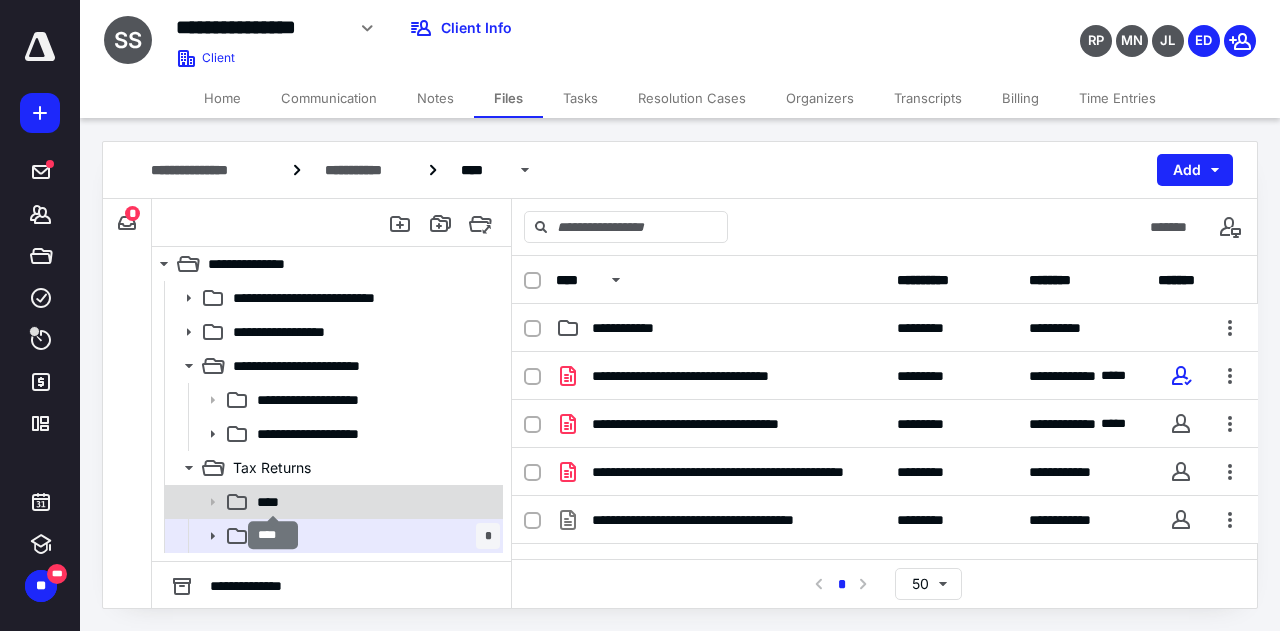 click on "****" at bounding box center [274, 502] 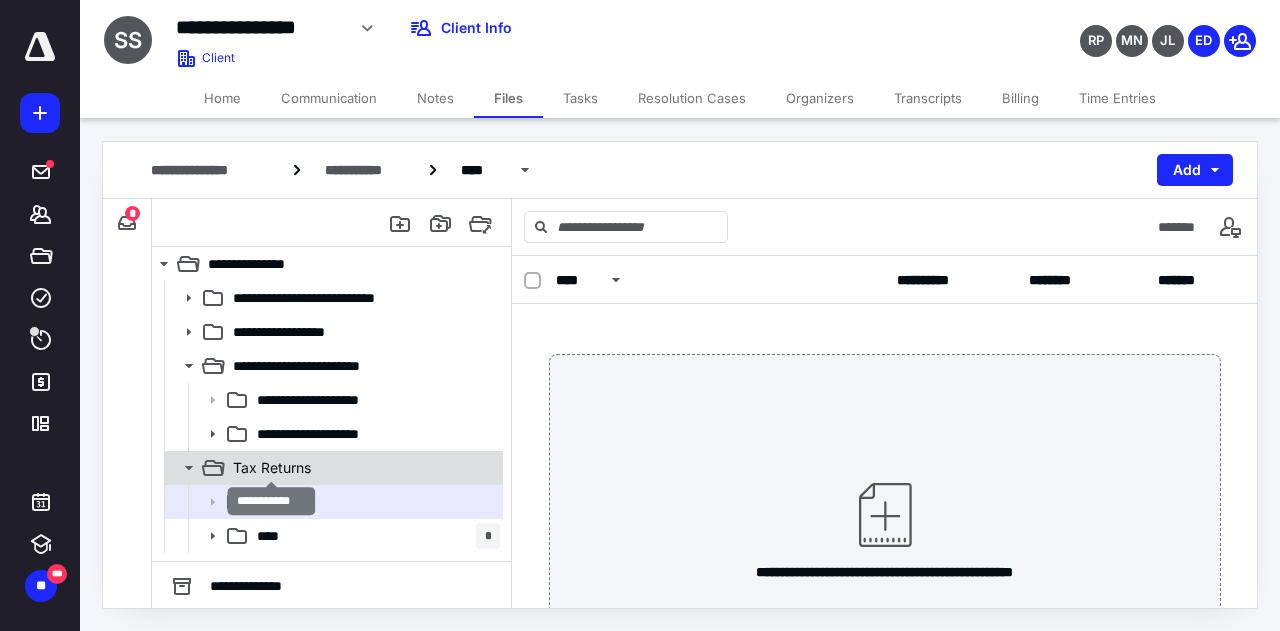 click on "Tax Returns" at bounding box center [272, 468] 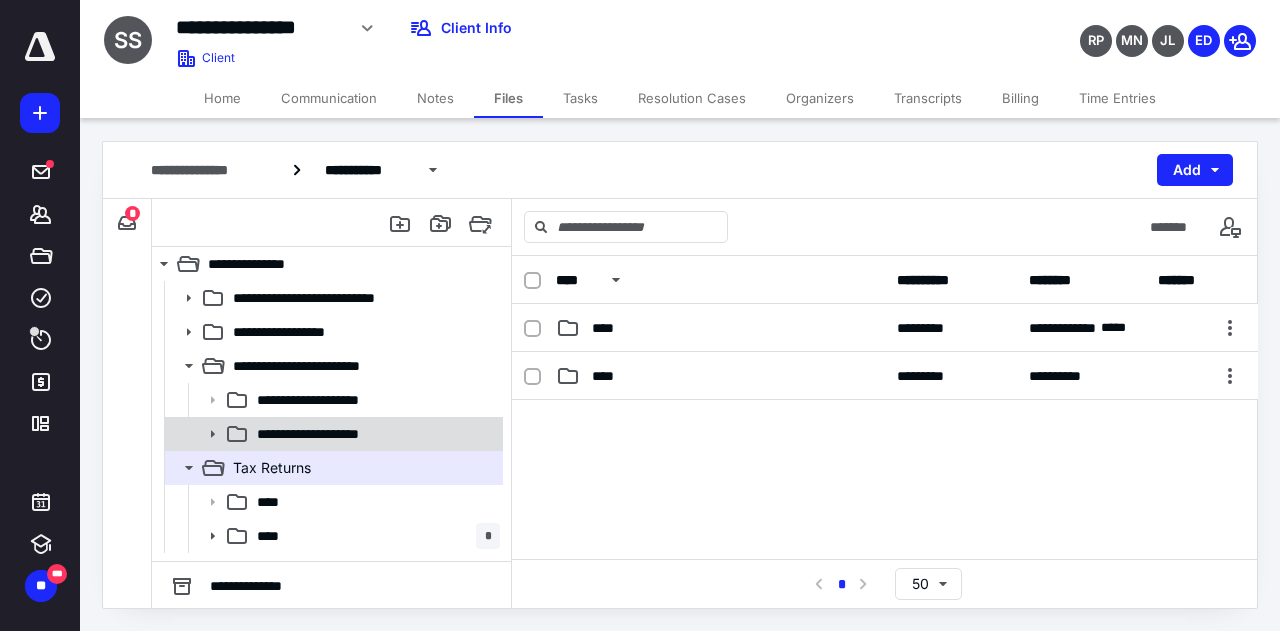 click 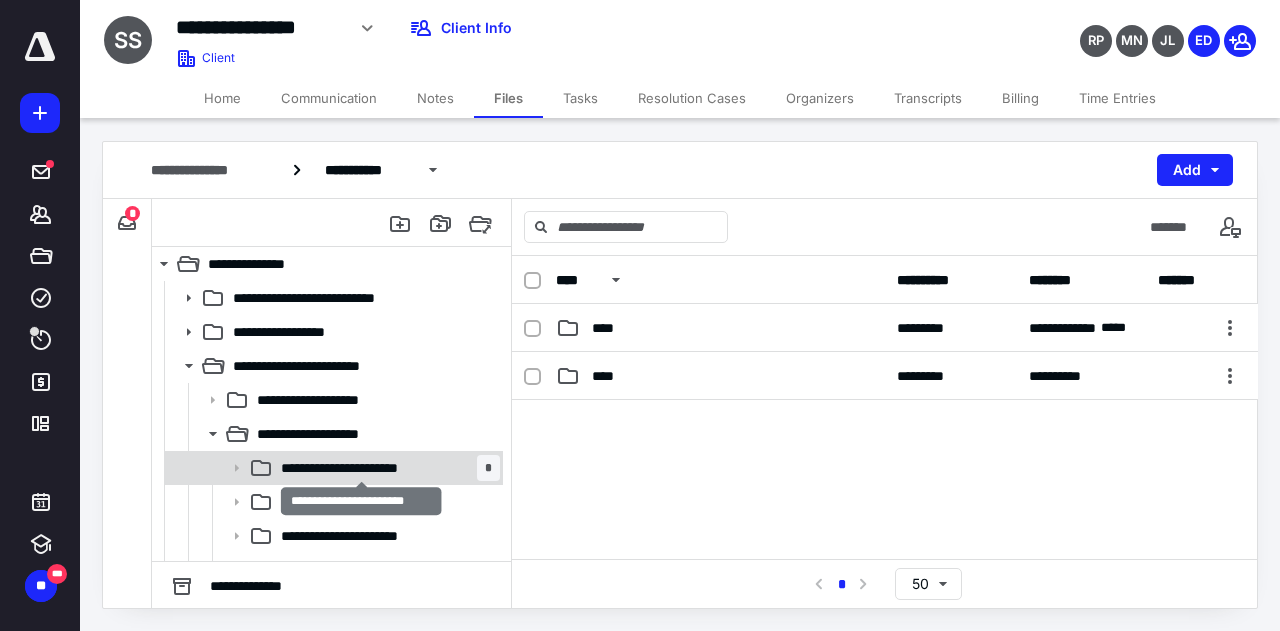 click on "**********" at bounding box center (362, 468) 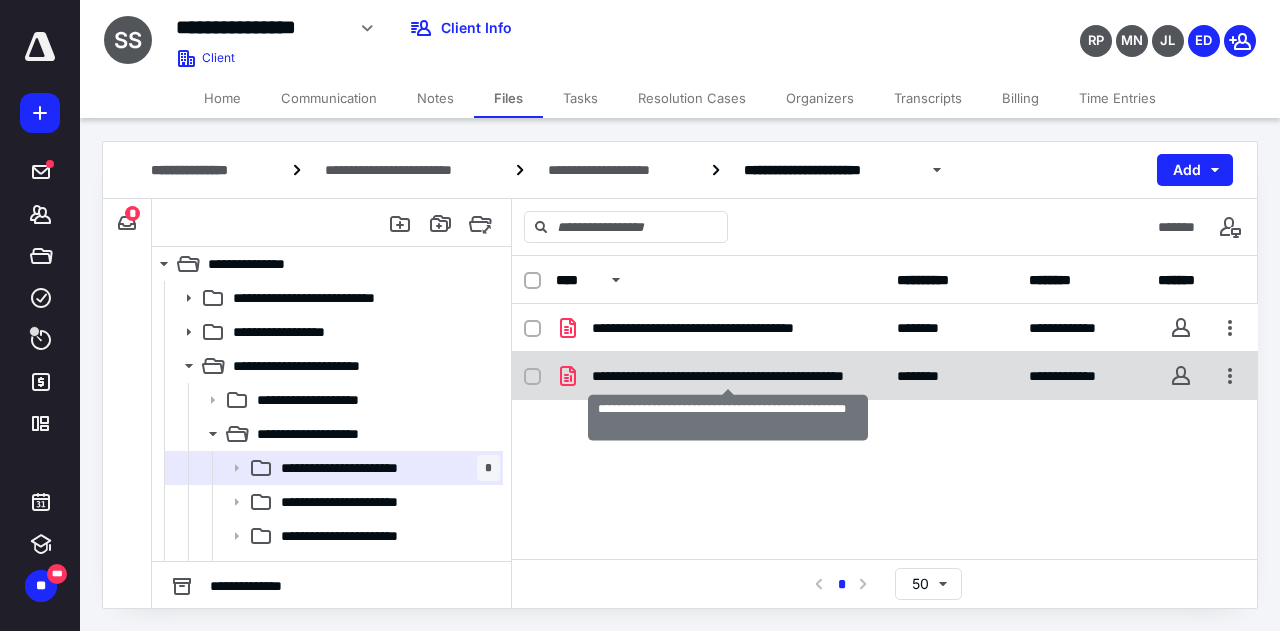 click on "**********" at bounding box center [728, 376] 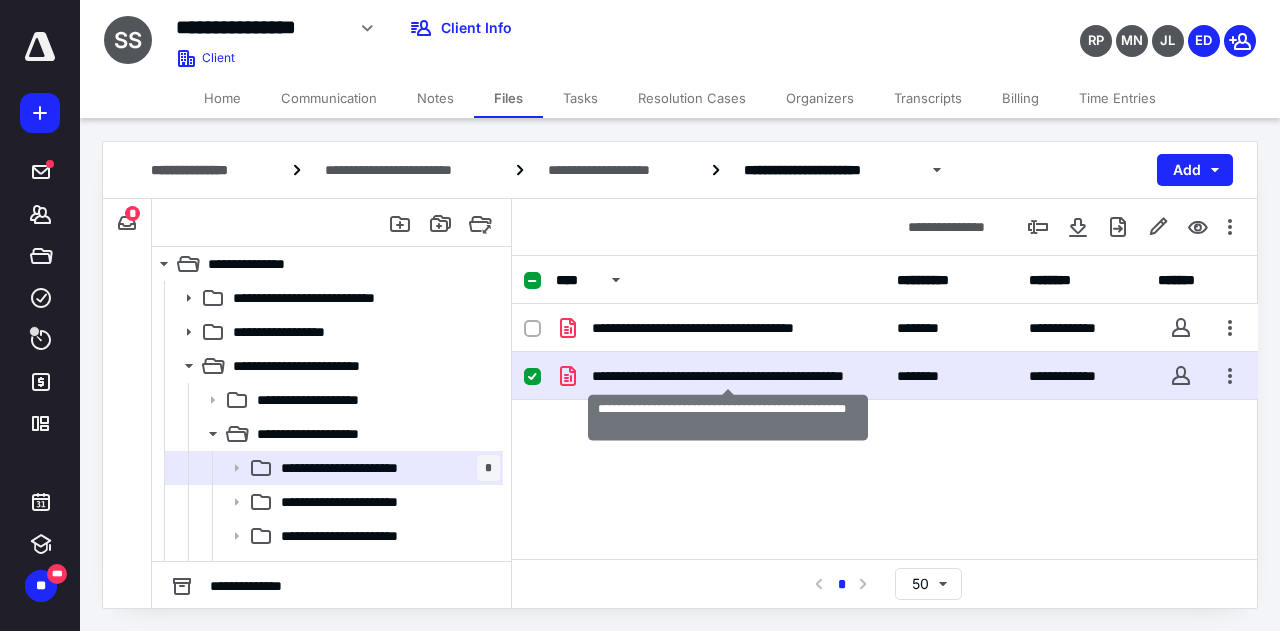 click on "**********" at bounding box center [728, 376] 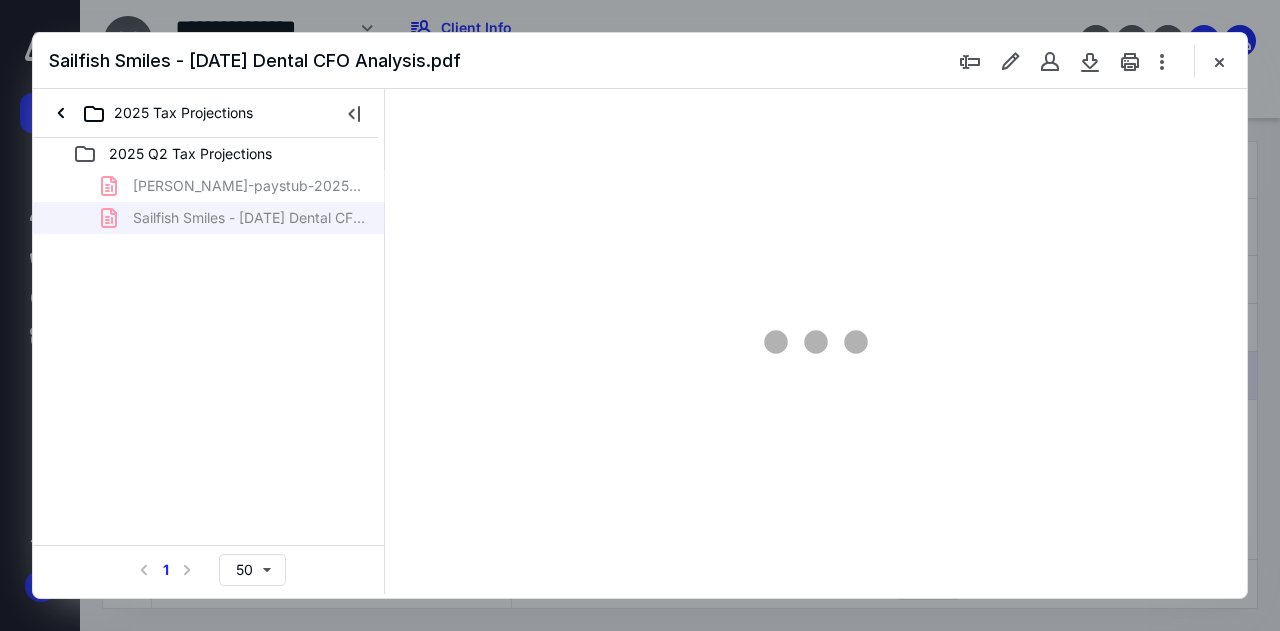 scroll, scrollTop: 0, scrollLeft: 0, axis: both 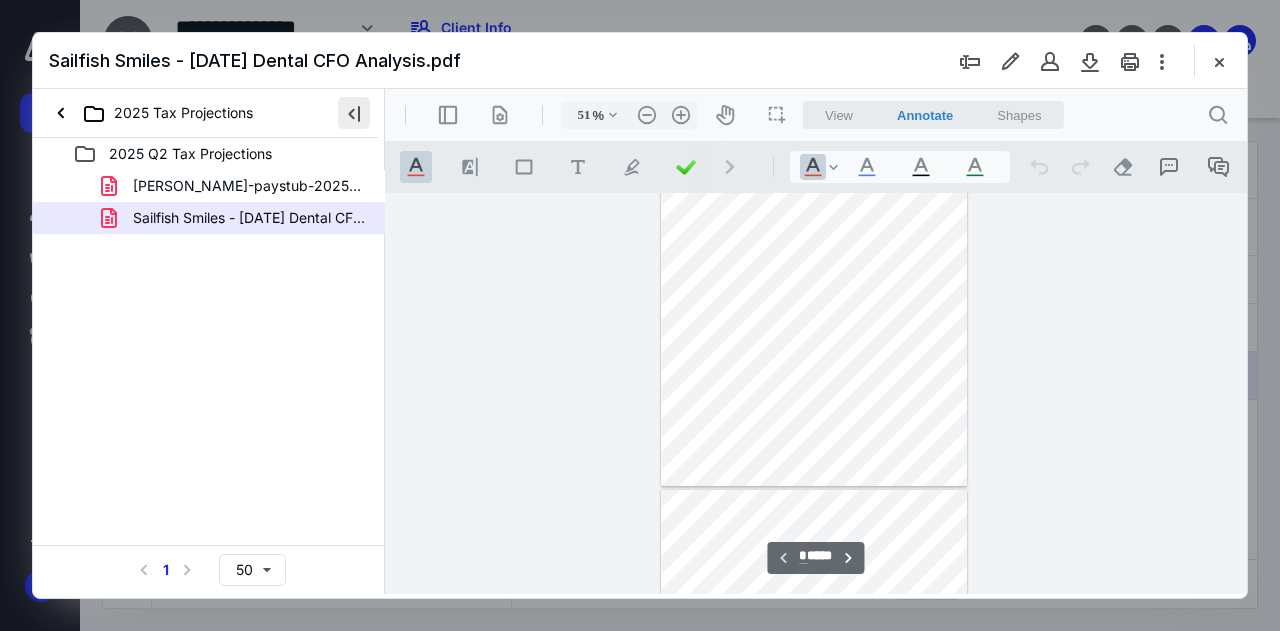 click at bounding box center (354, 113) 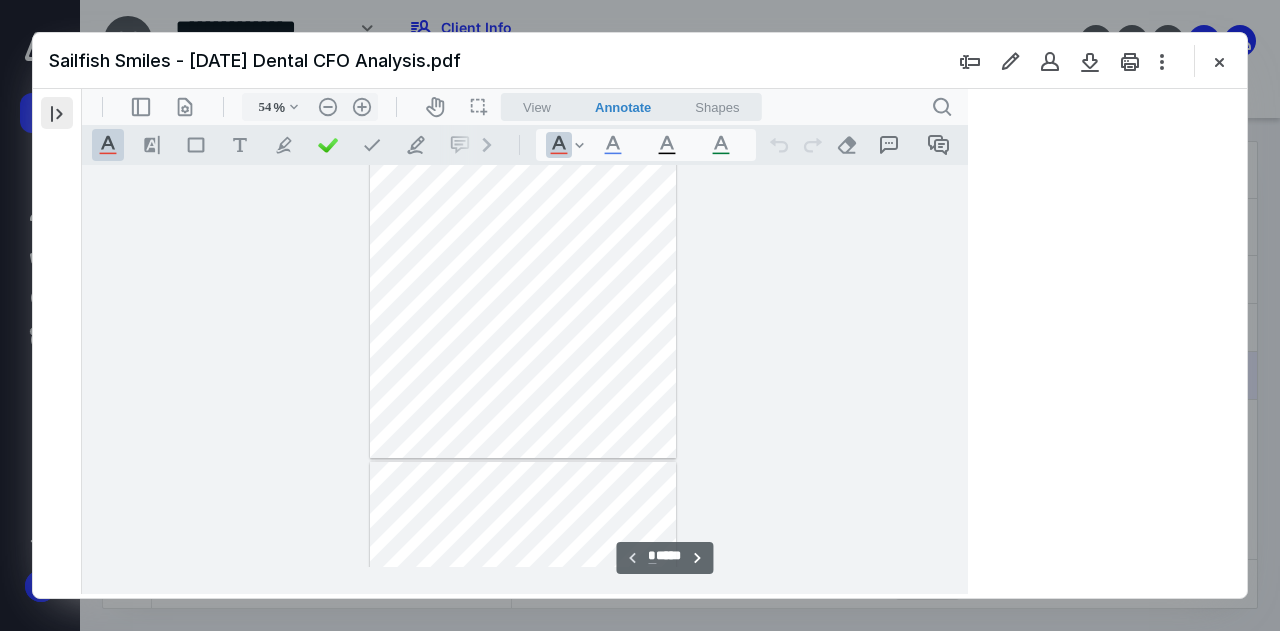 scroll, scrollTop: 78, scrollLeft: 0, axis: vertical 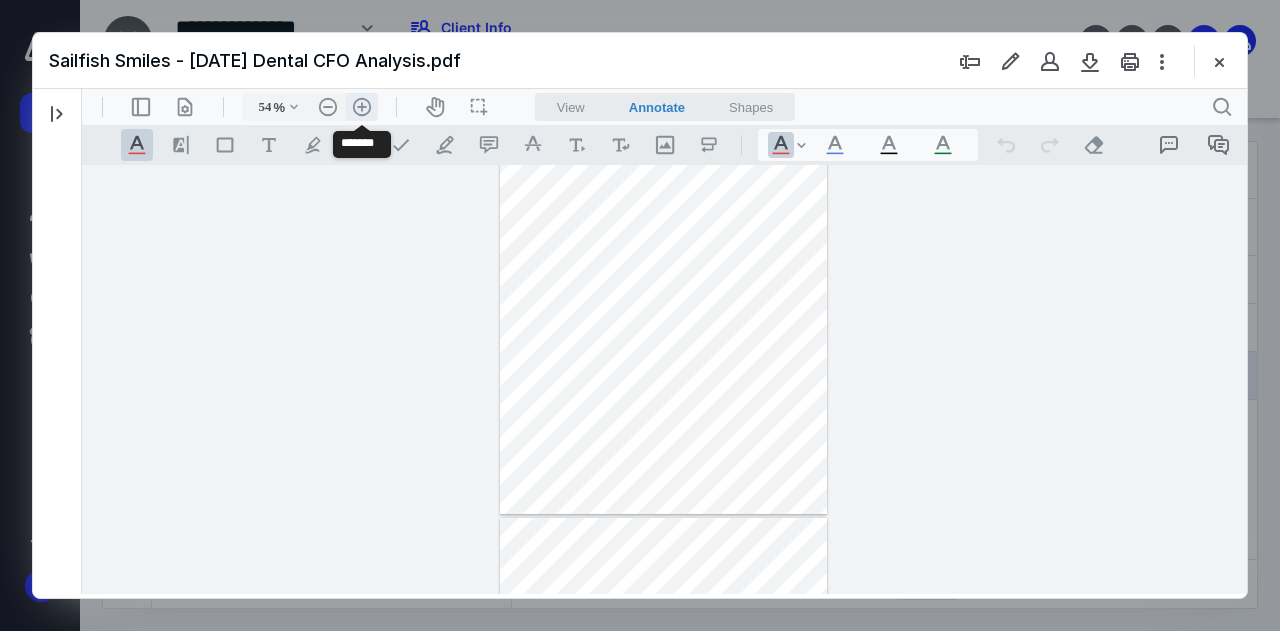 click on ".cls-1{fill:#abb0c4;} icon - header - zoom - in - line" at bounding box center [362, 107] 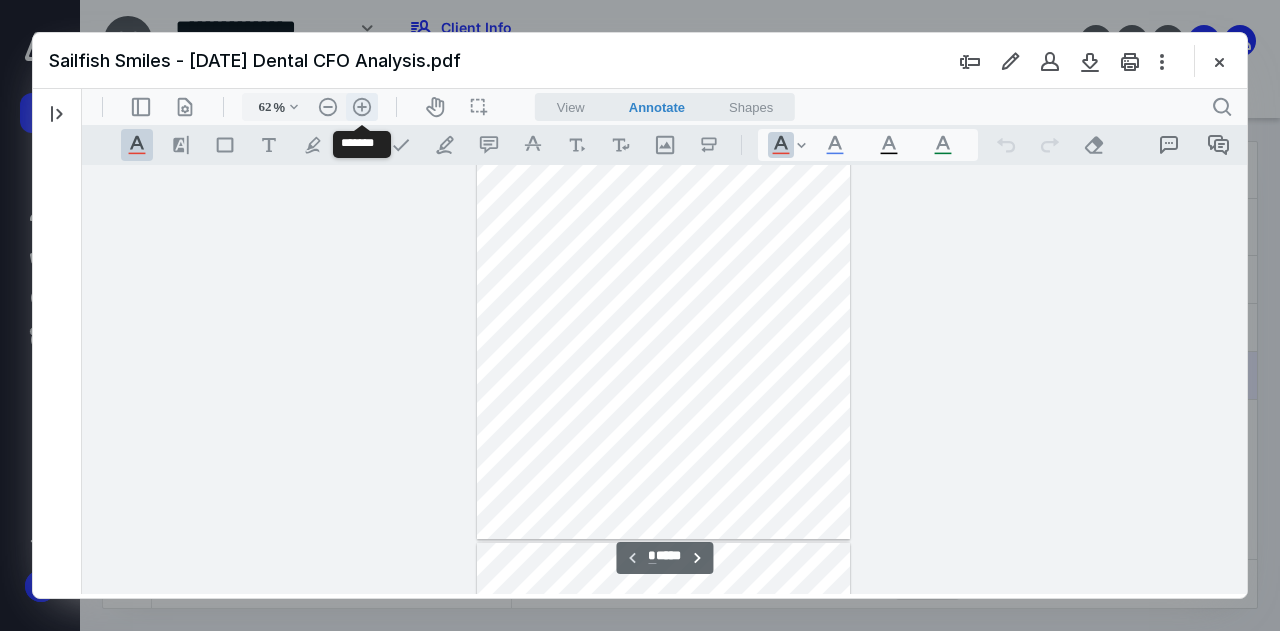 click on ".cls-1{fill:#abb0c4;} icon - header - zoom - in - line" at bounding box center (362, 107) 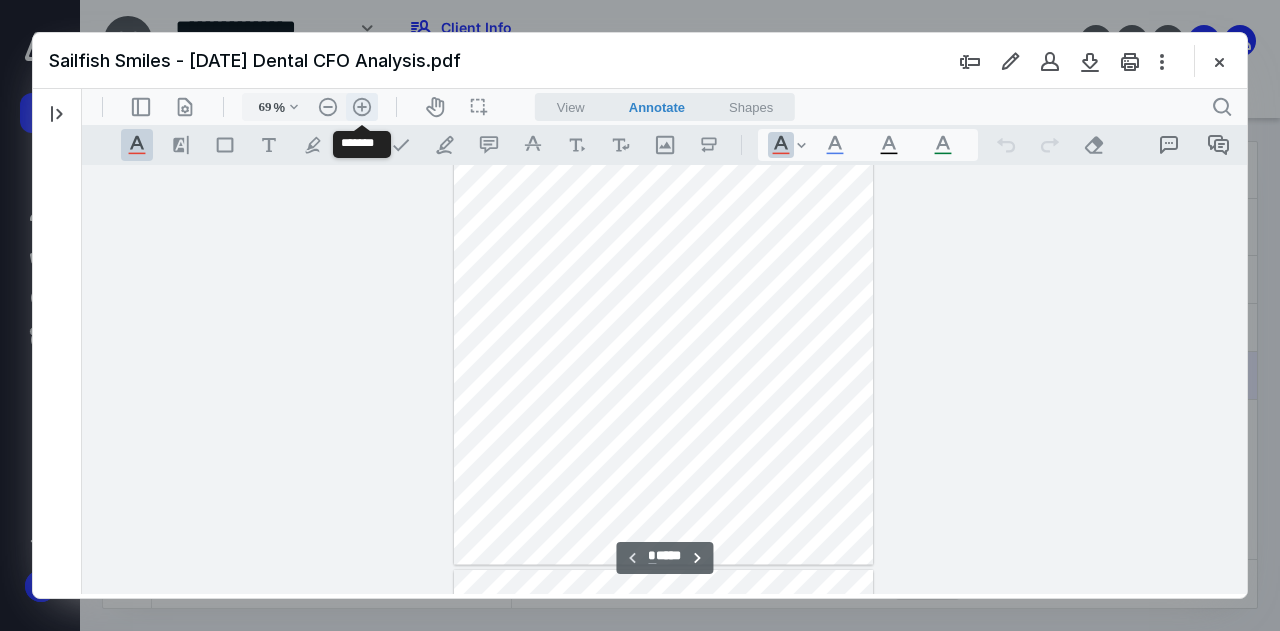 click on ".cls-1{fill:#abb0c4;} icon - header - zoom - in - line" at bounding box center [362, 107] 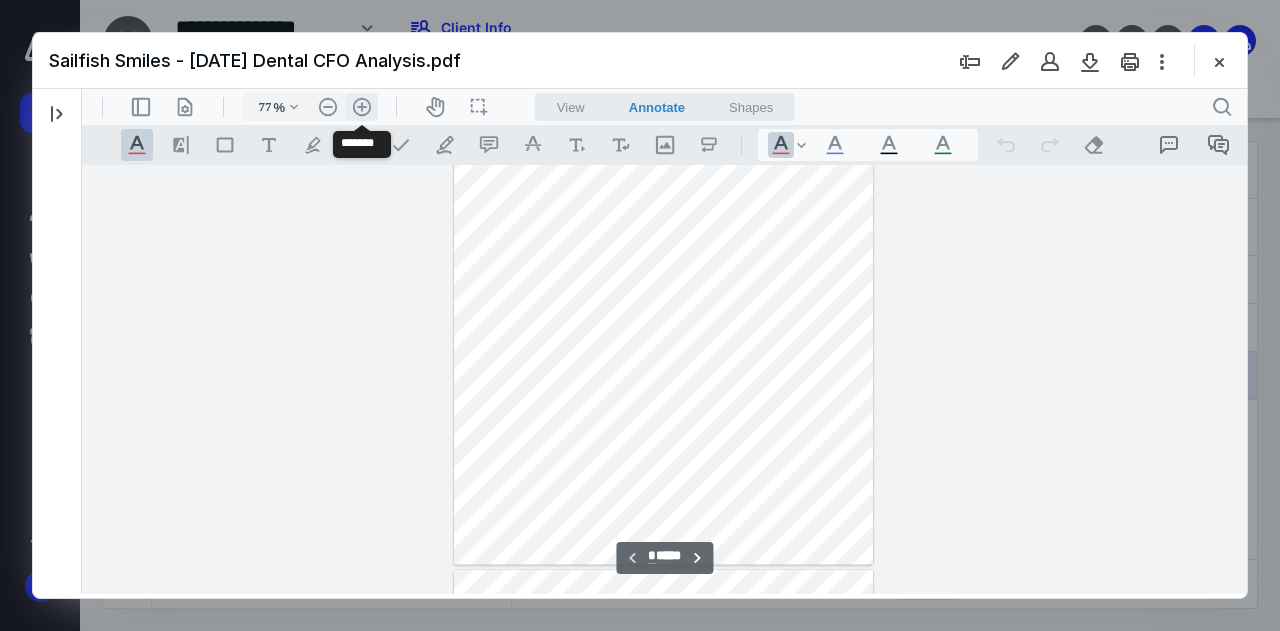 click on ".cls-1{fill:#abb0c4;} icon - header - zoom - in - line" at bounding box center [362, 107] 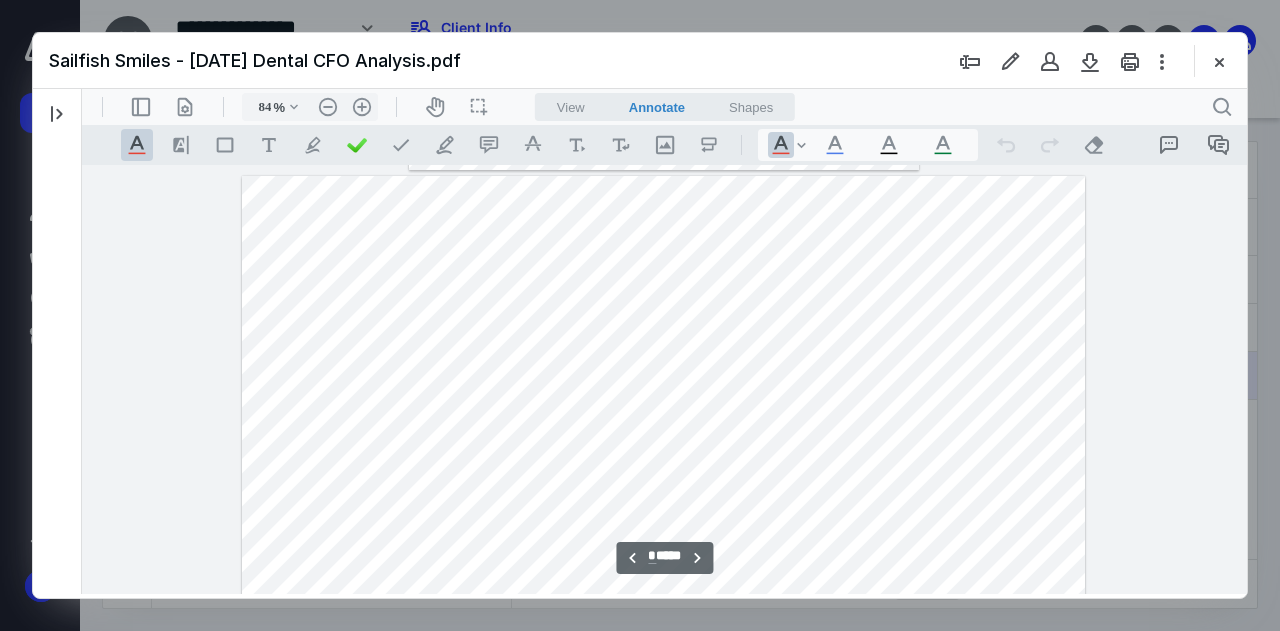scroll, scrollTop: 4001, scrollLeft: 0, axis: vertical 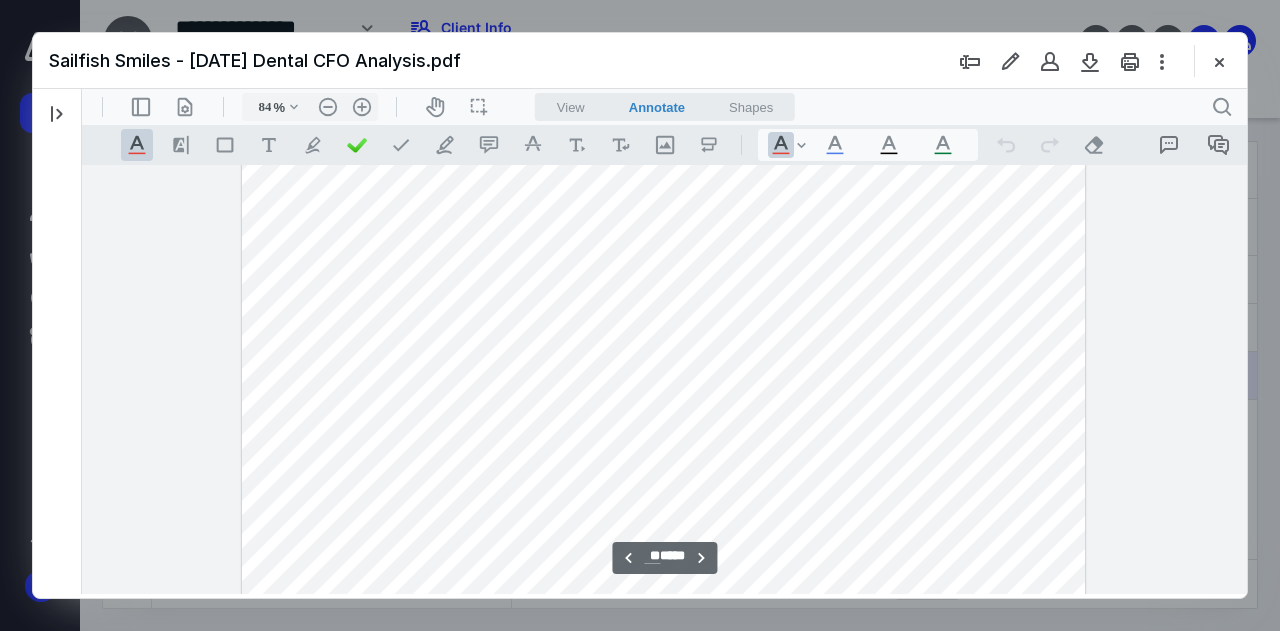 type on "**" 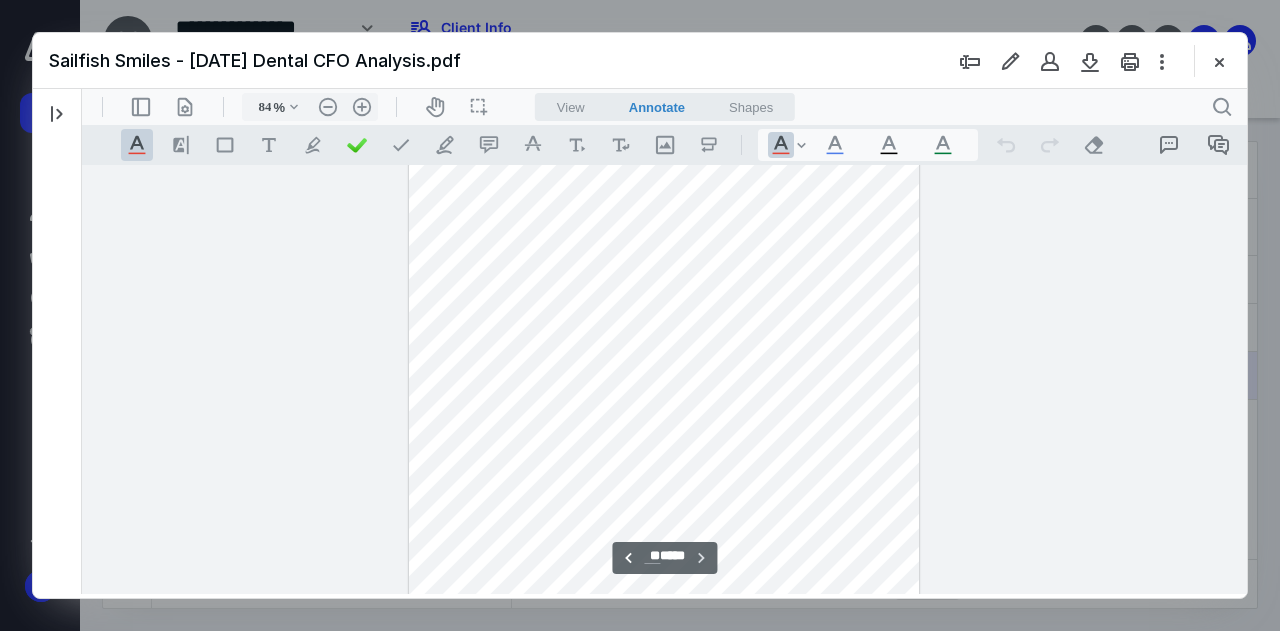 scroll, scrollTop: 6310, scrollLeft: 0, axis: vertical 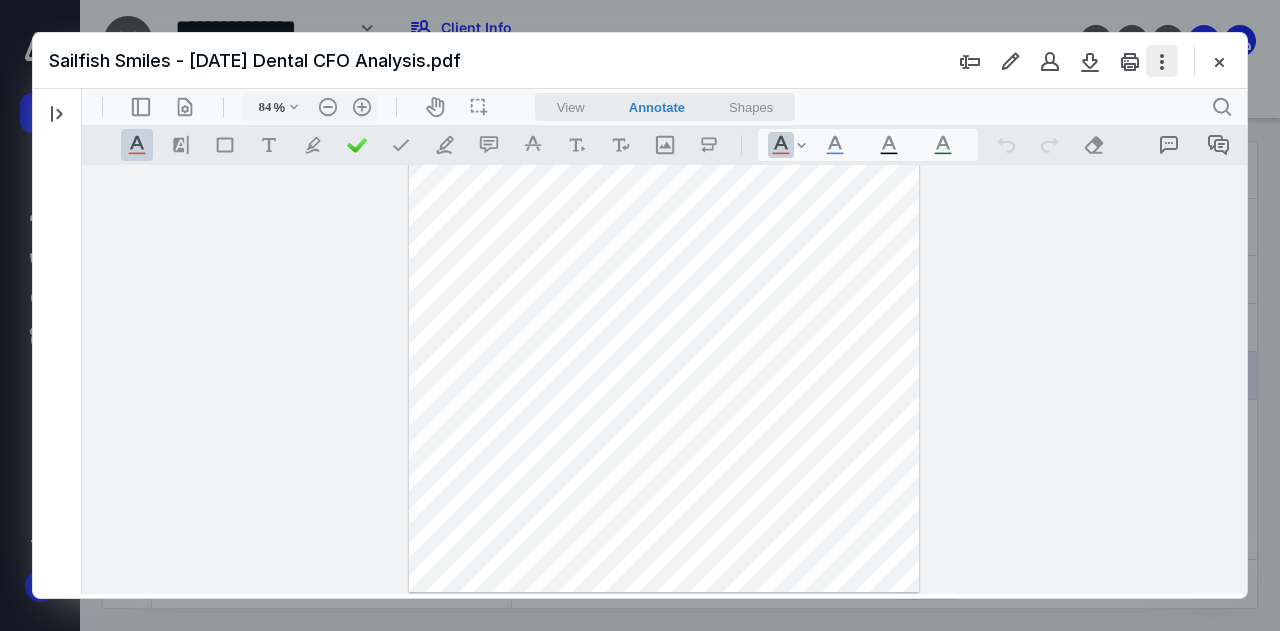 click at bounding box center (1162, 61) 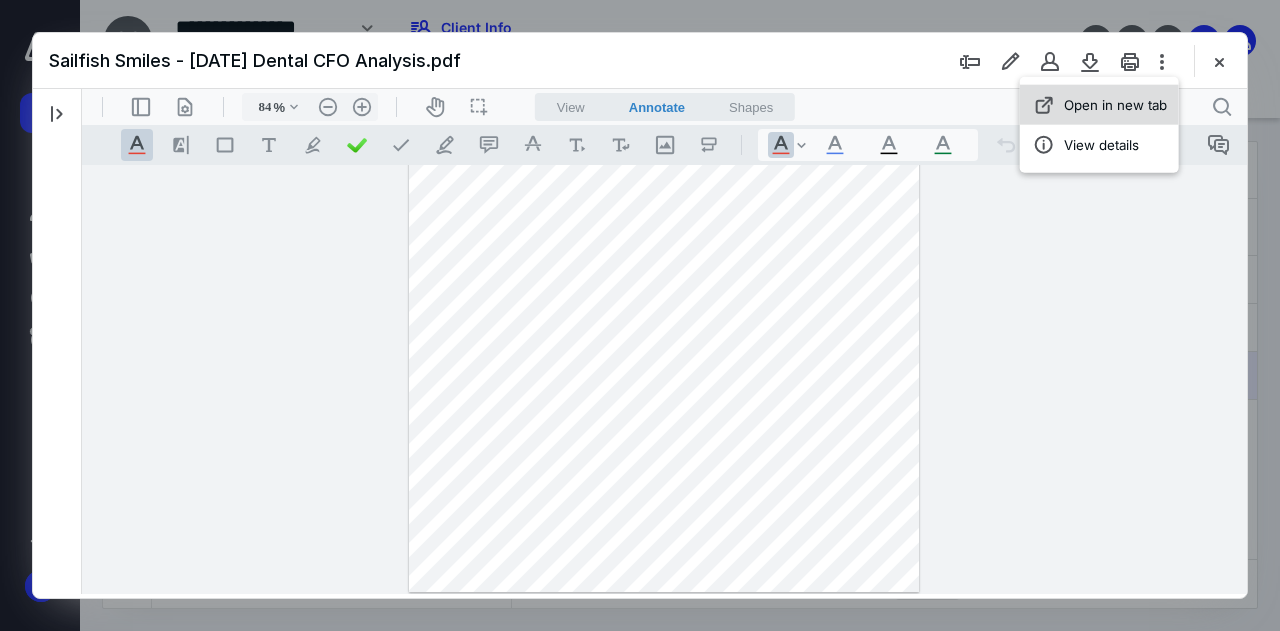click on "Open in new tab" at bounding box center [1099, 105] 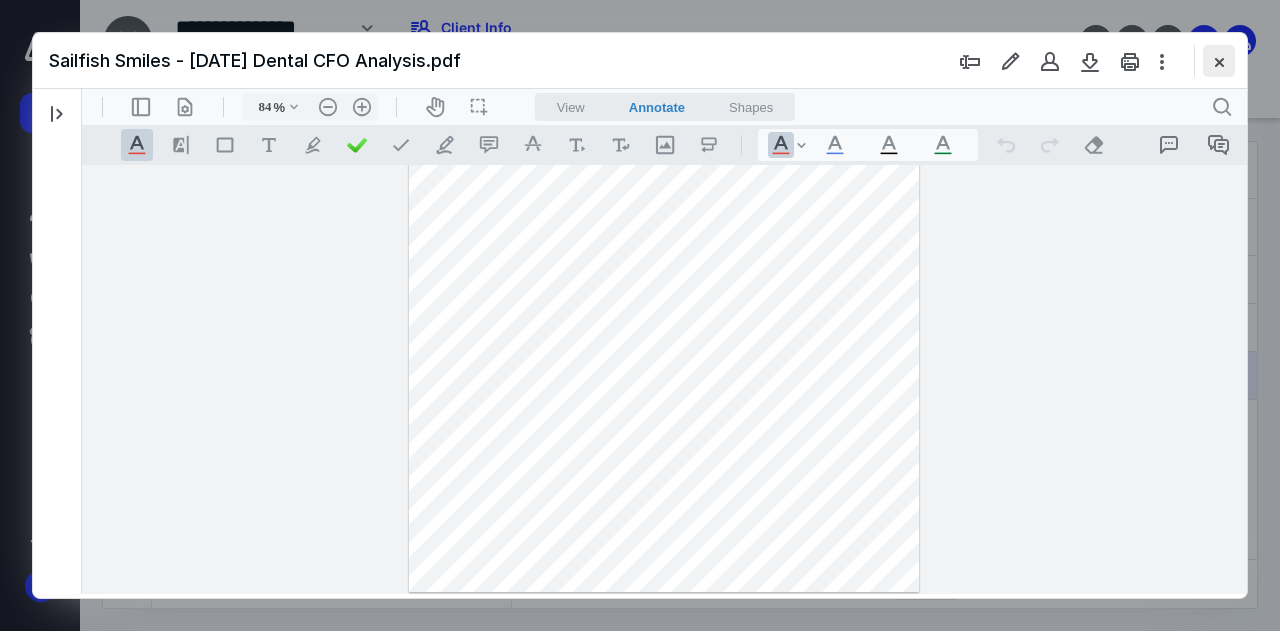 click at bounding box center (1219, 61) 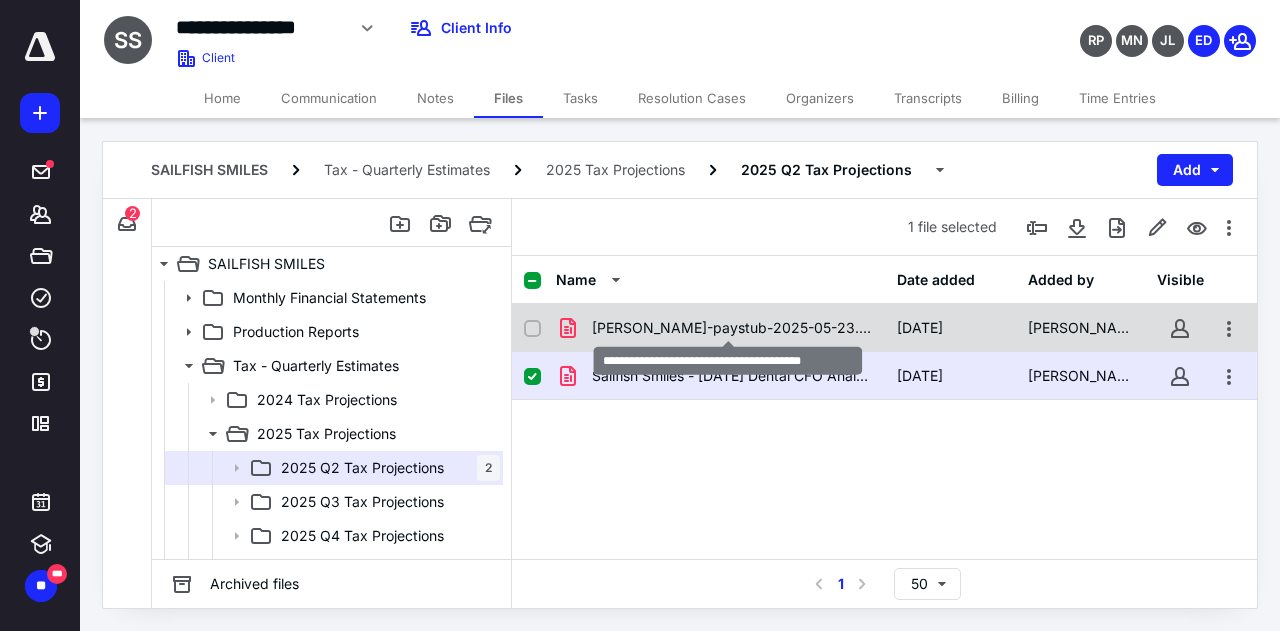 click on "[PERSON_NAME]-paystub-2025-05-23.pdf" at bounding box center (732, 328) 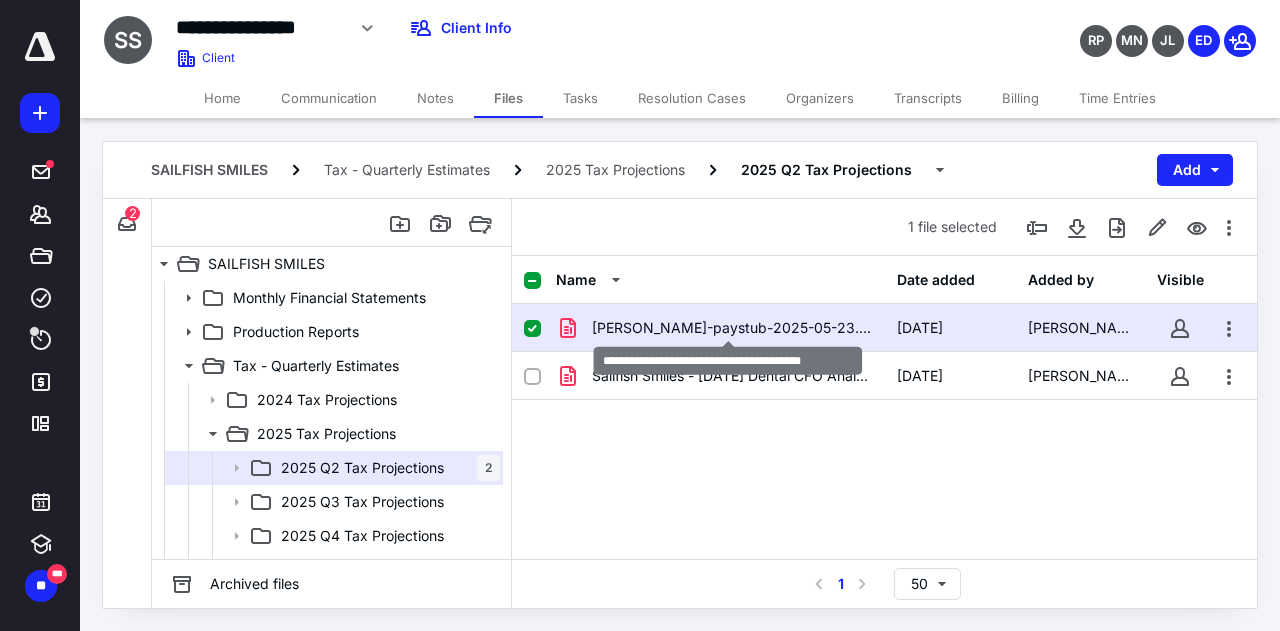 click on "[PERSON_NAME]-paystub-2025-05-23.pdf" at bounding box center (732, 328) 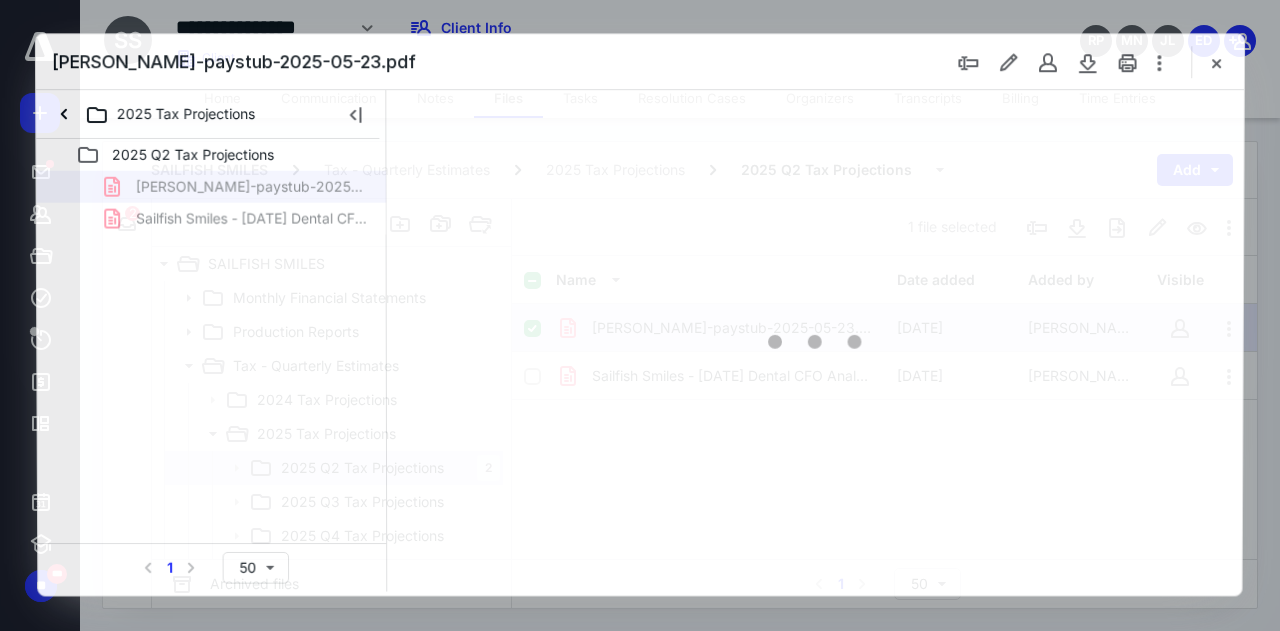 scroll, scrollTop: 0, scrollLeft: 0, axis: both 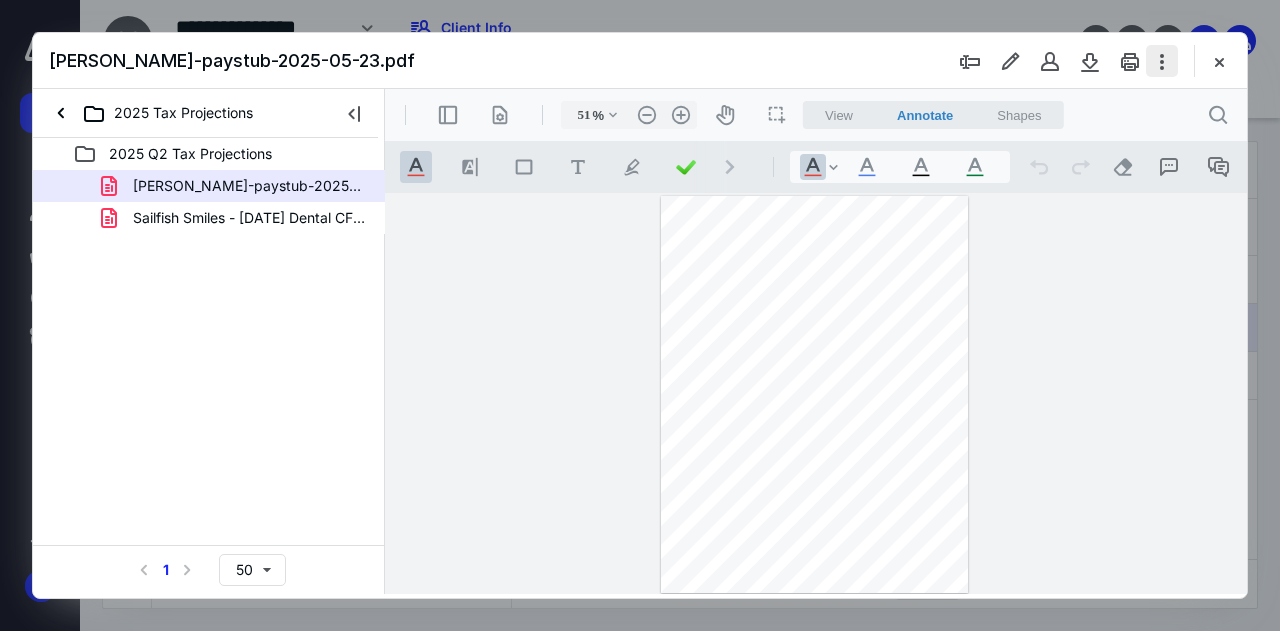 click at bounding box center (1162, 61) 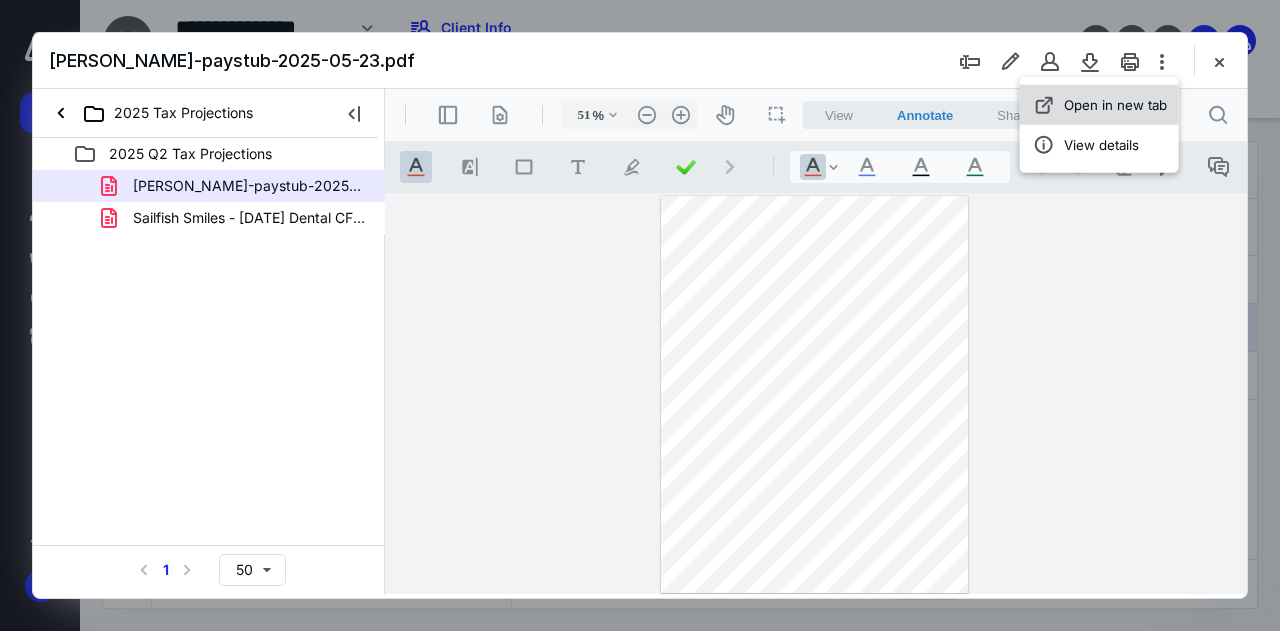 click on "Open in new tab" at bounding box center (1115, 105) 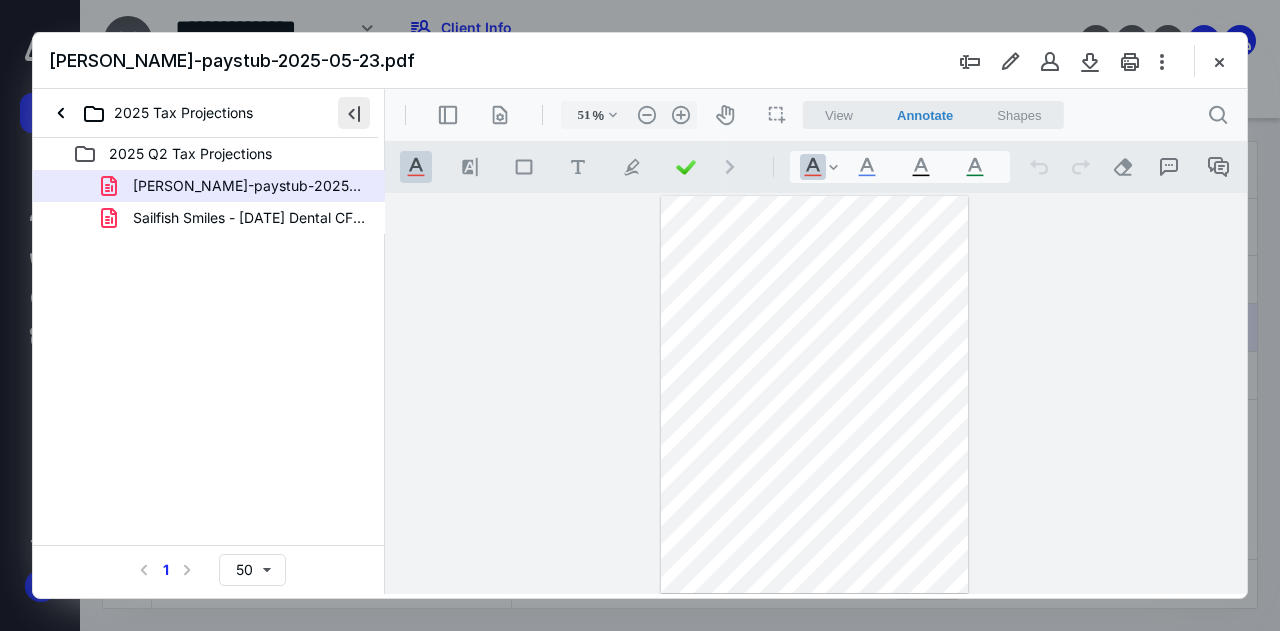 click at bounding box center [354, 113] 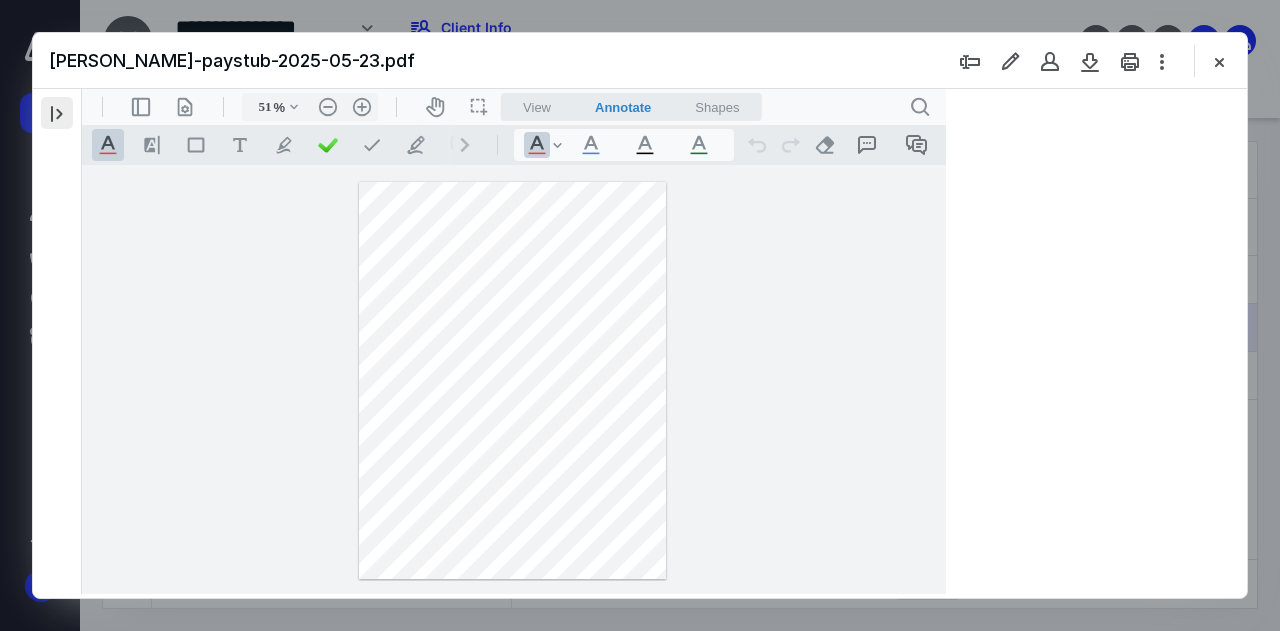 type on "54" 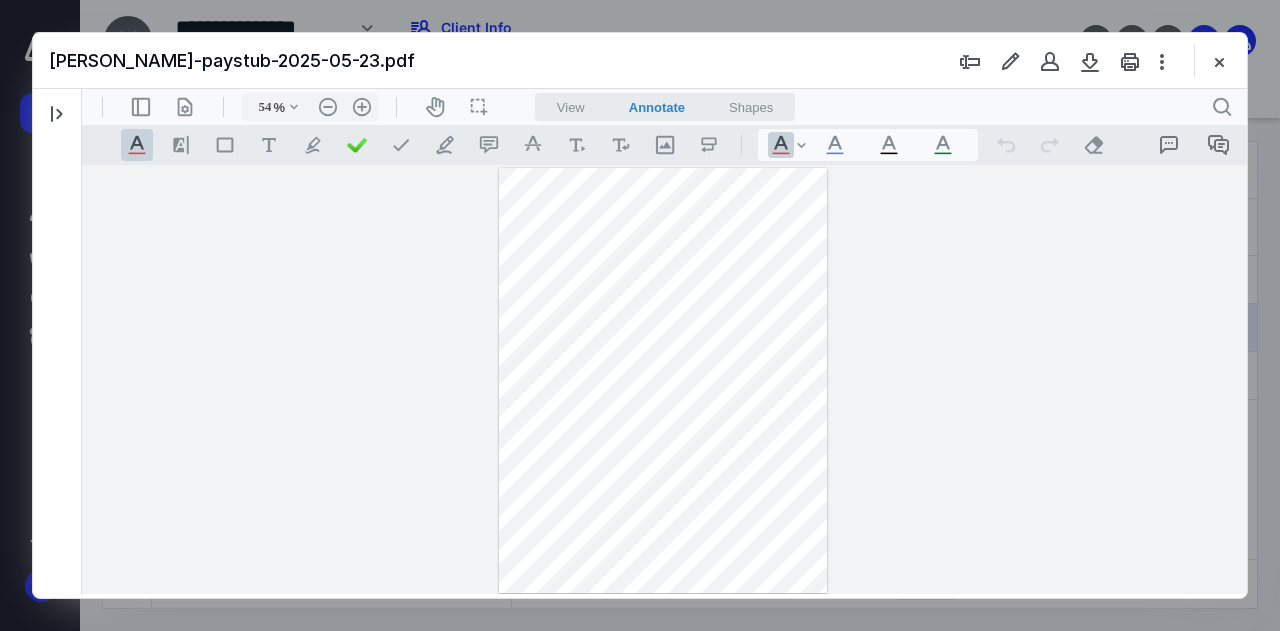 click at bounding box center [640, 315] 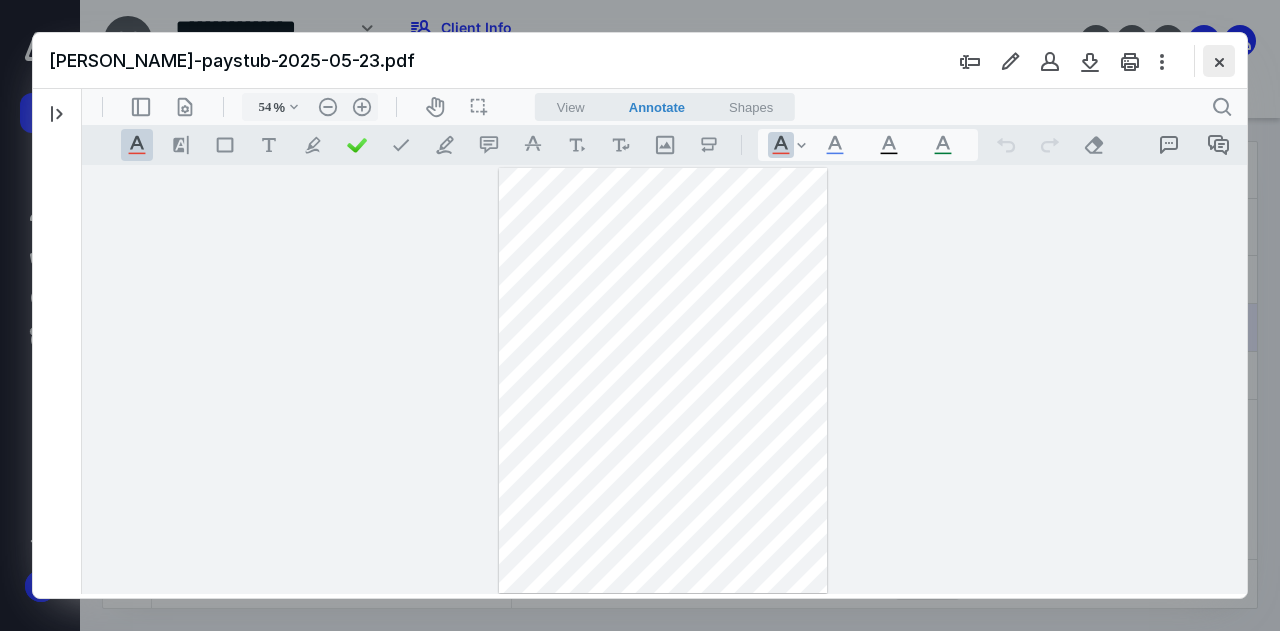 click at bounding box center (1219, 61) 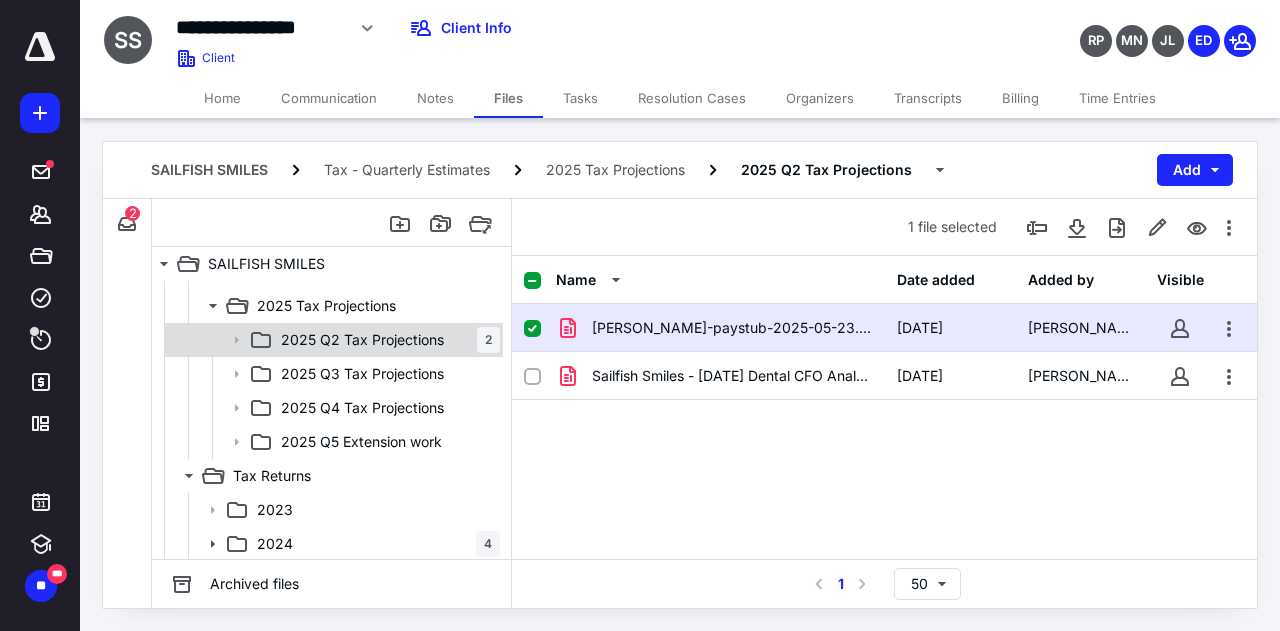 scroll, scrollTop: 97, scrollLeft: 0, axis: vertical 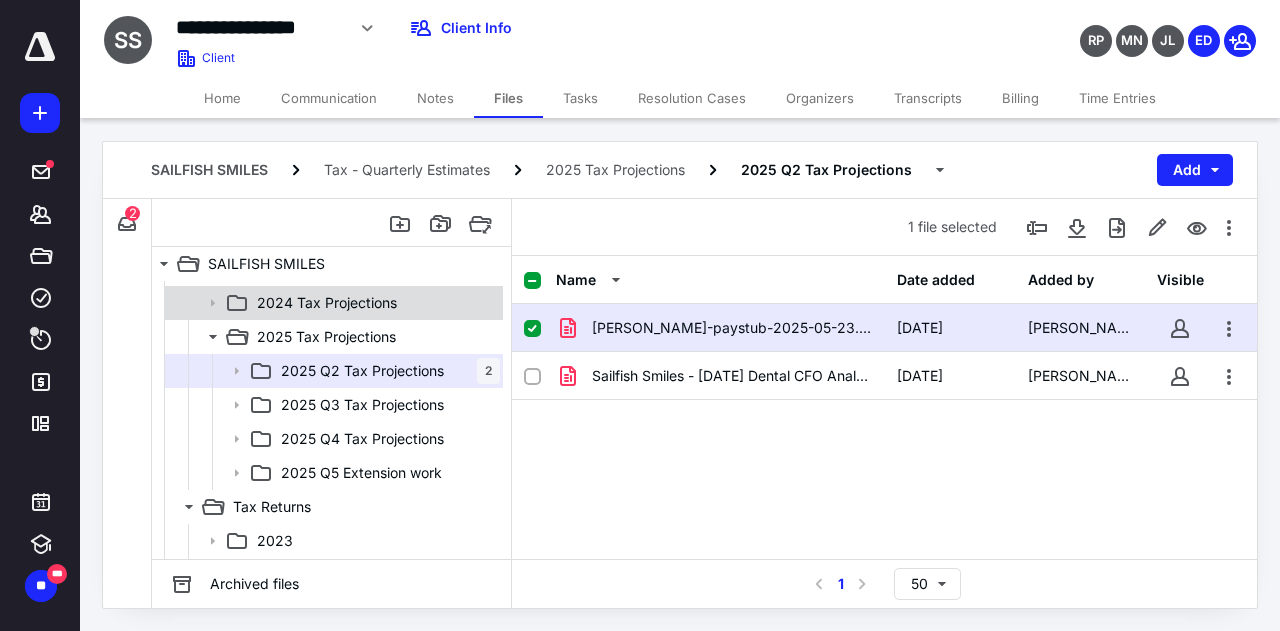 click 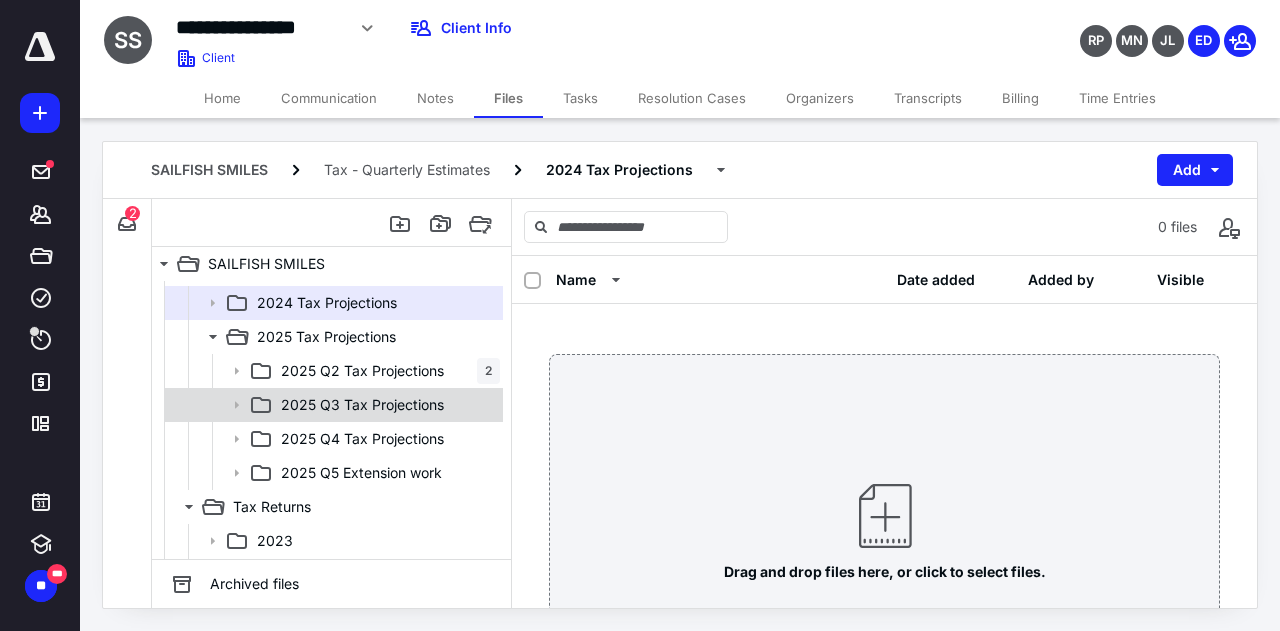 scroll, scrollTop: 128, scrollLeft: 0, axis: vertical 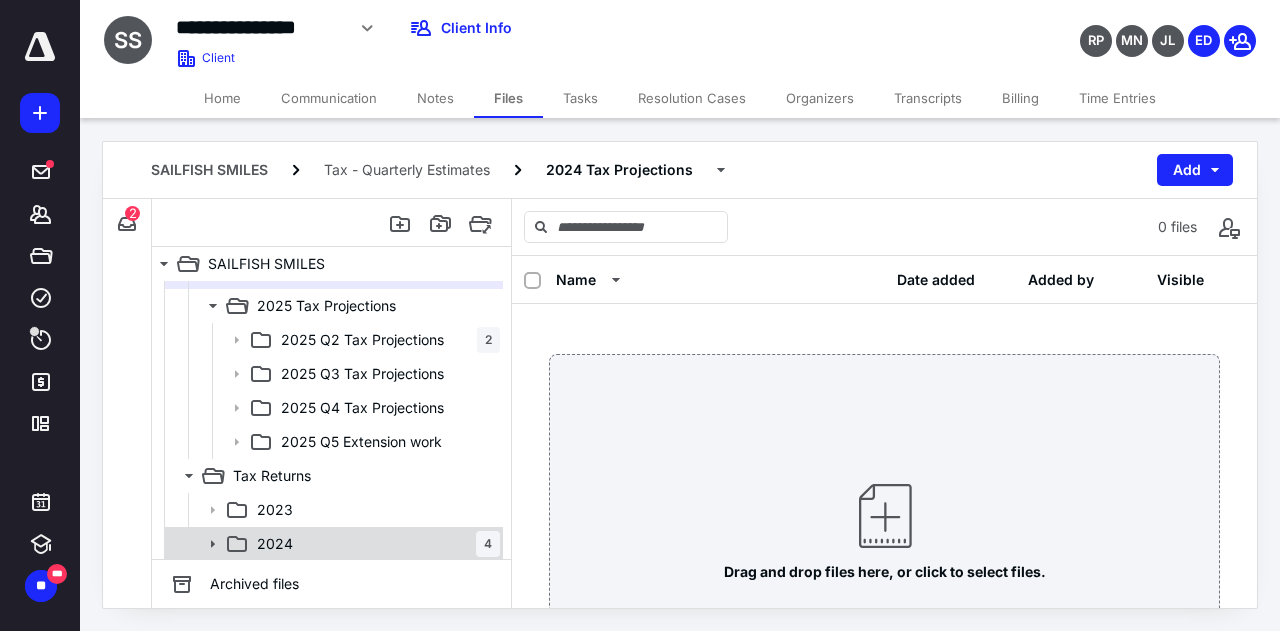 click 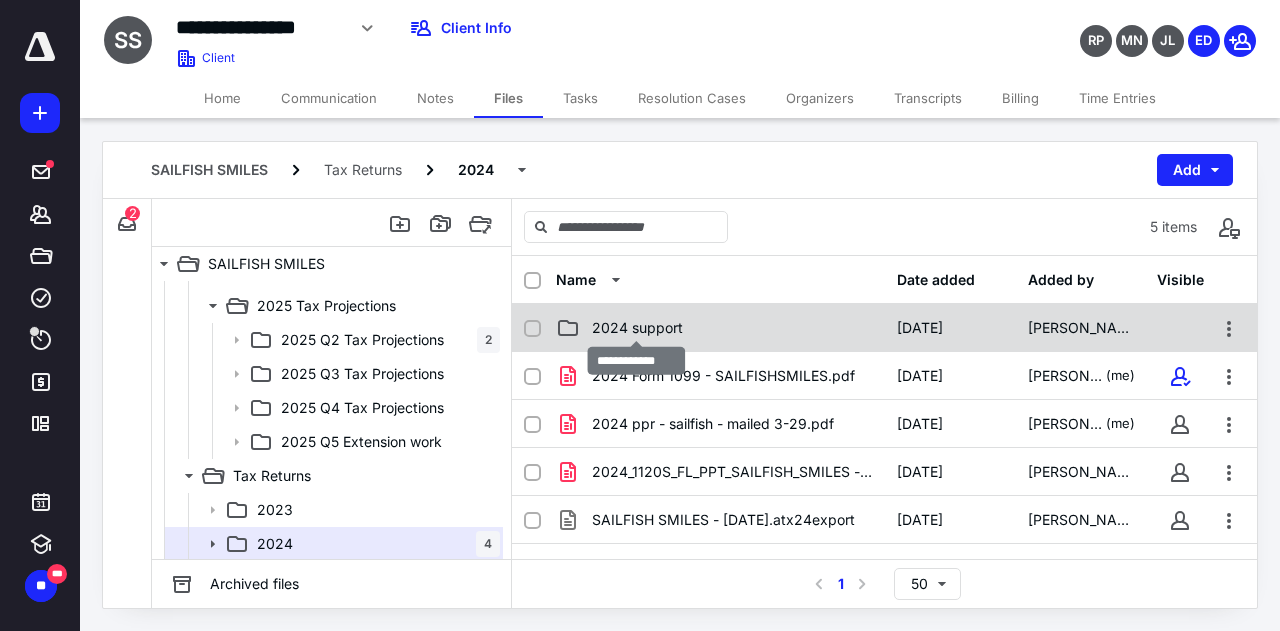 click on "2024 support" at bounding box center (637, 328) 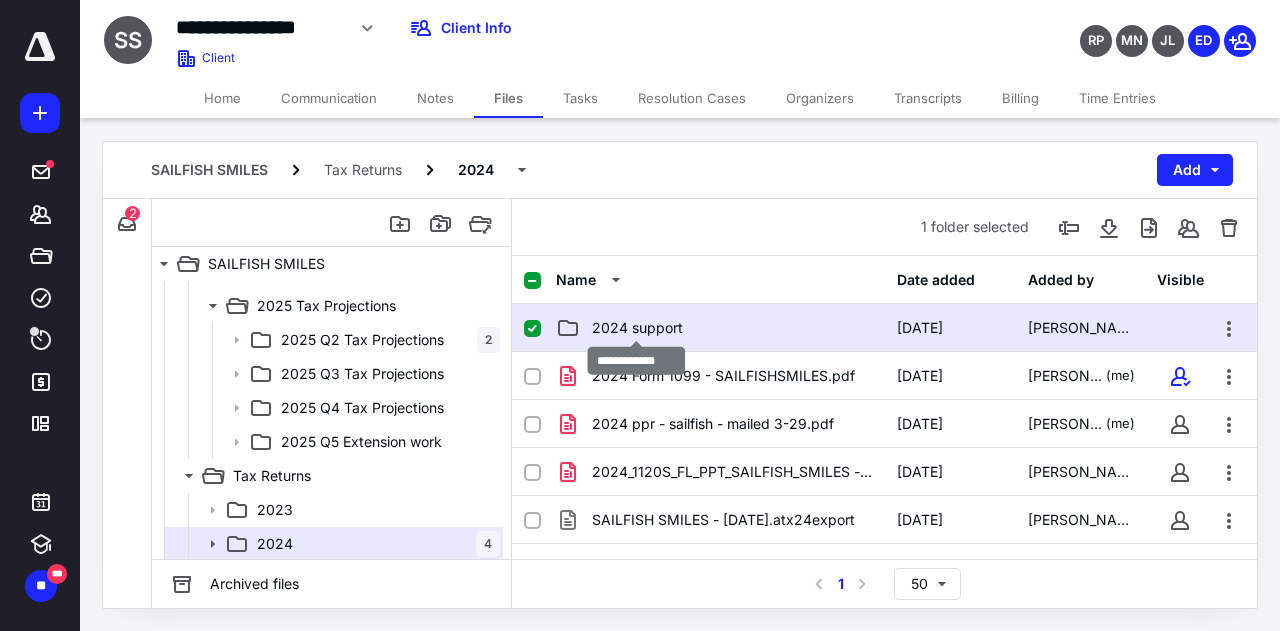 click on "2024 support" at bounding box center (637, 328) 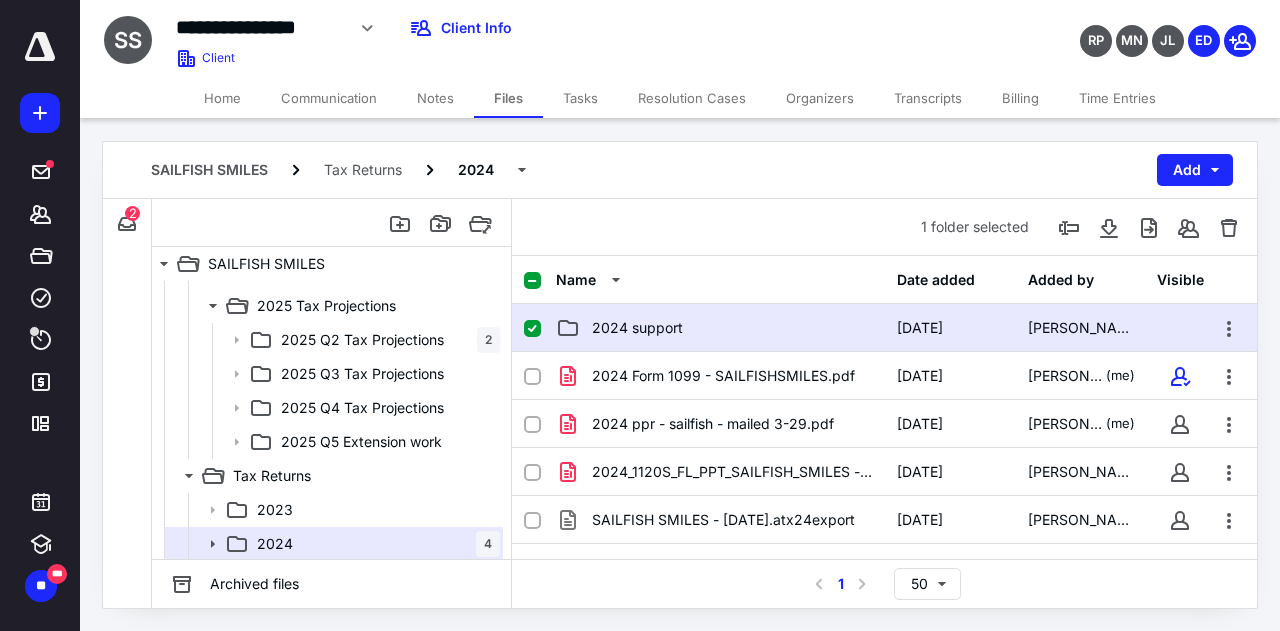 click 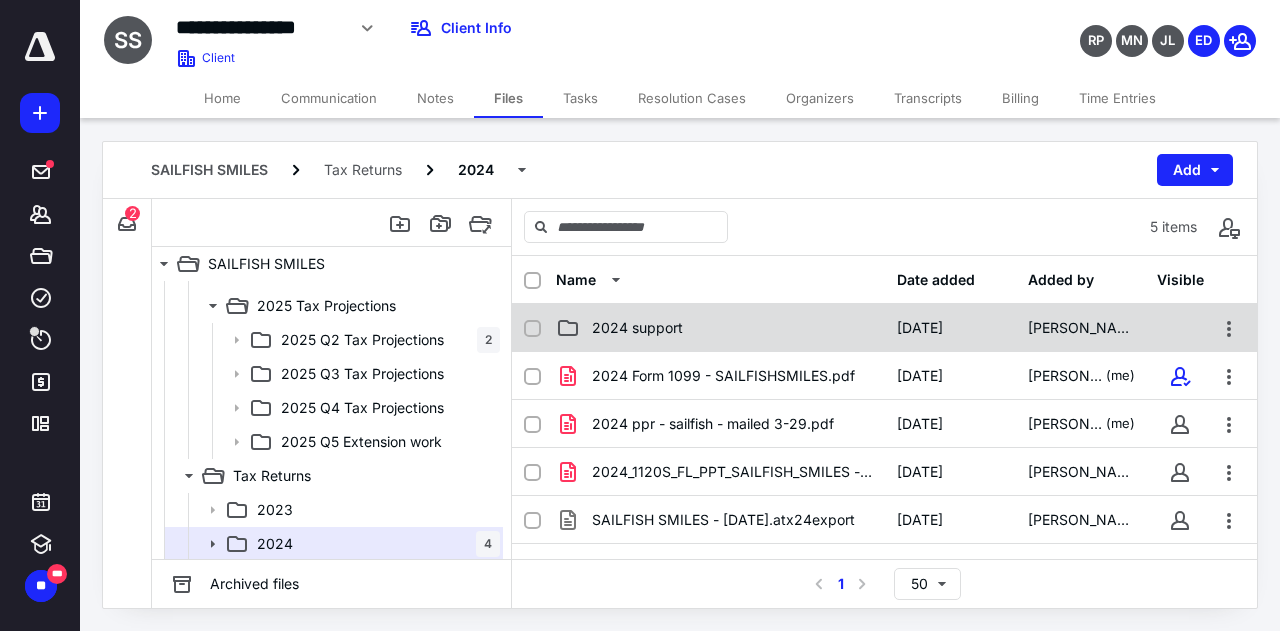 checkbox on "false" 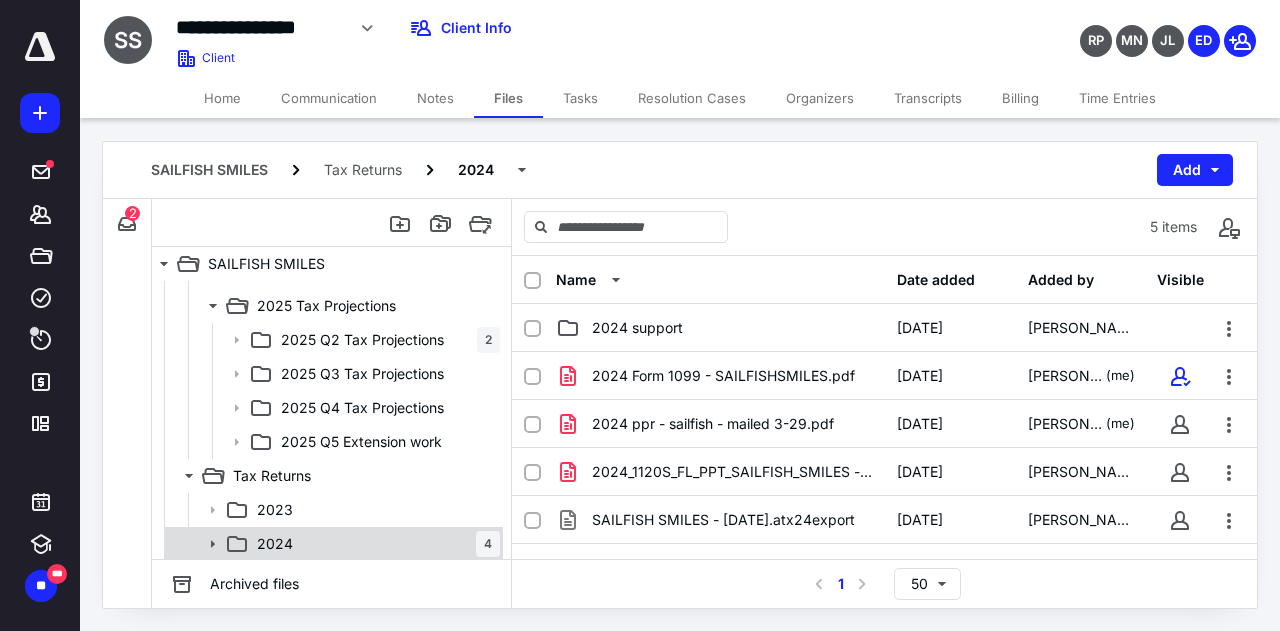 click 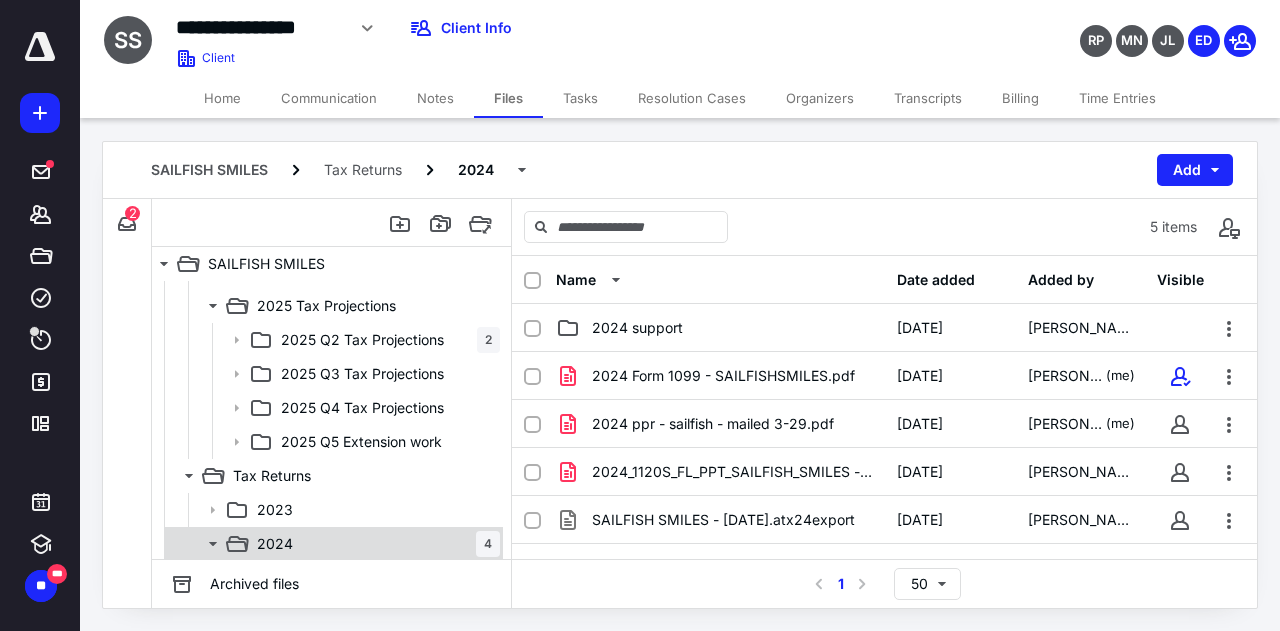scroll, scrollTop: 162, scrollLeft: 0, axis: vertical 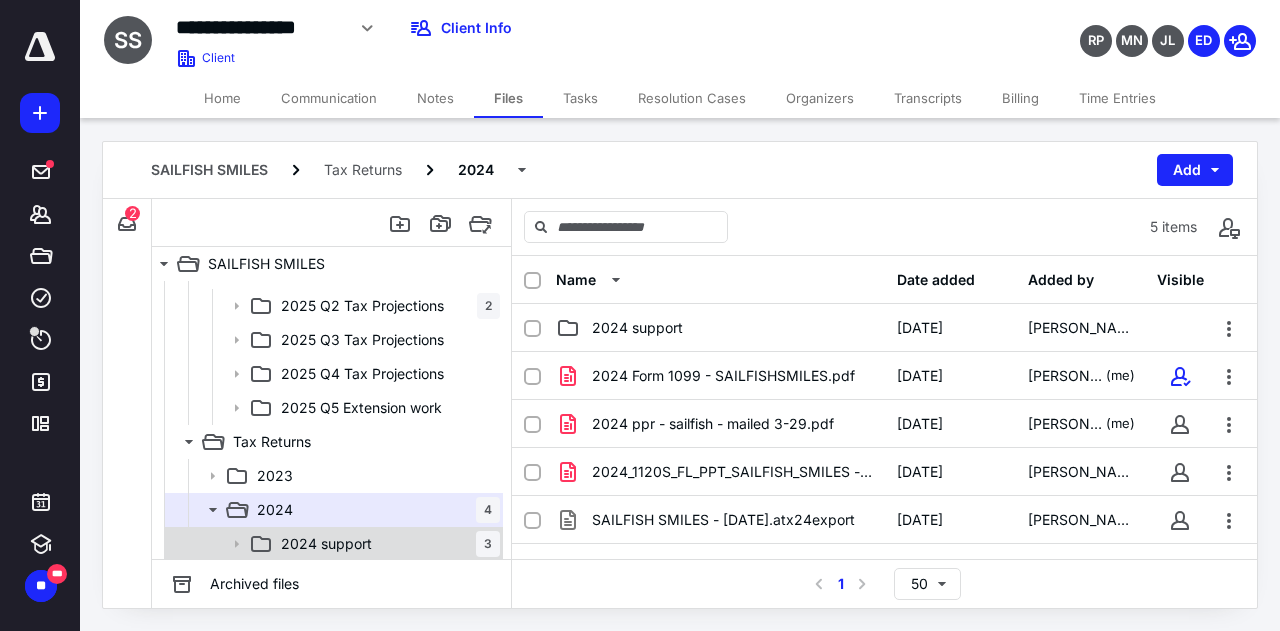 click 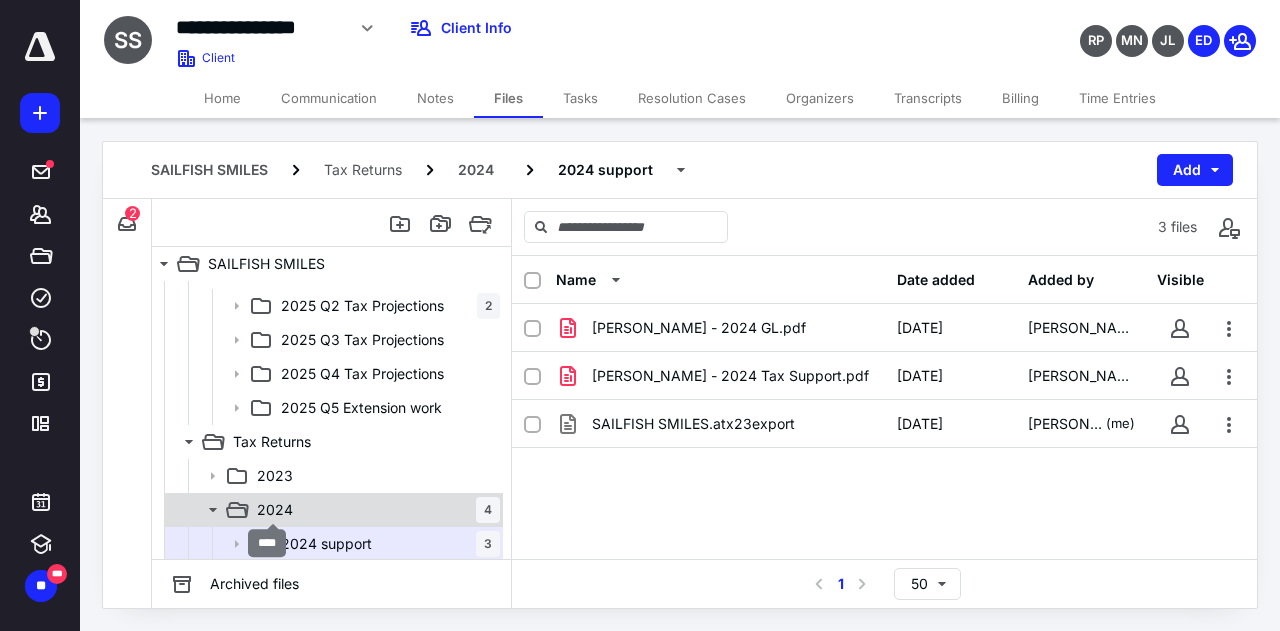 click on "2024" at bounding box center (275, 510) 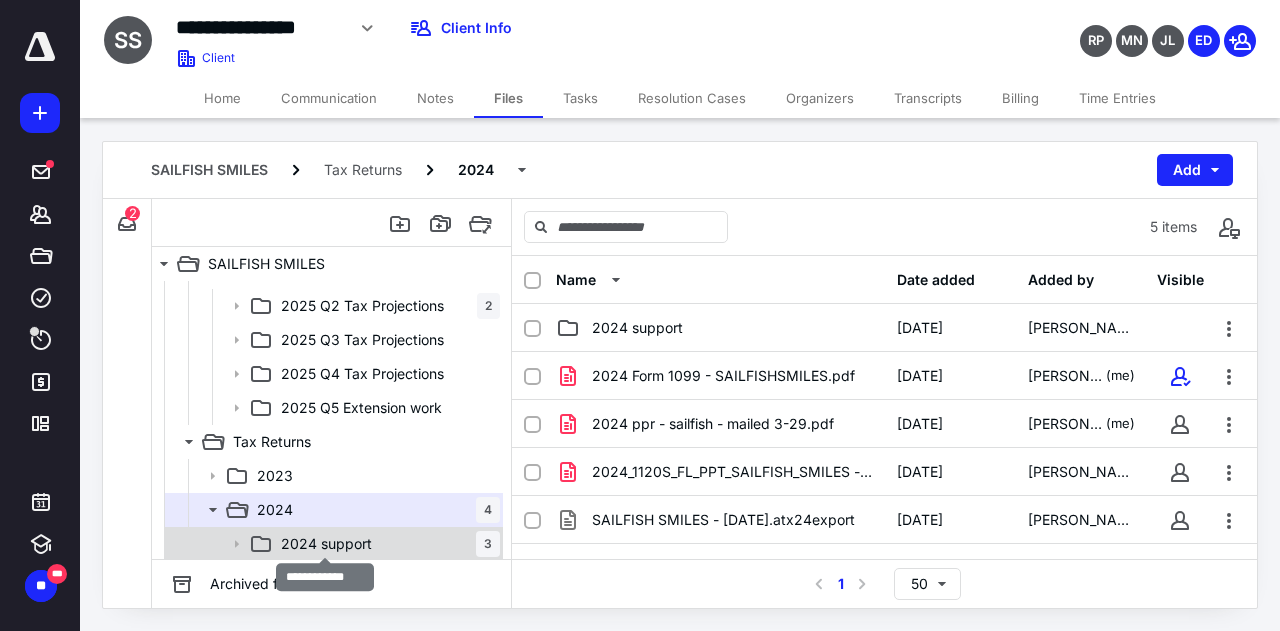 click on "2024 support" at bounding box center (326, 544) 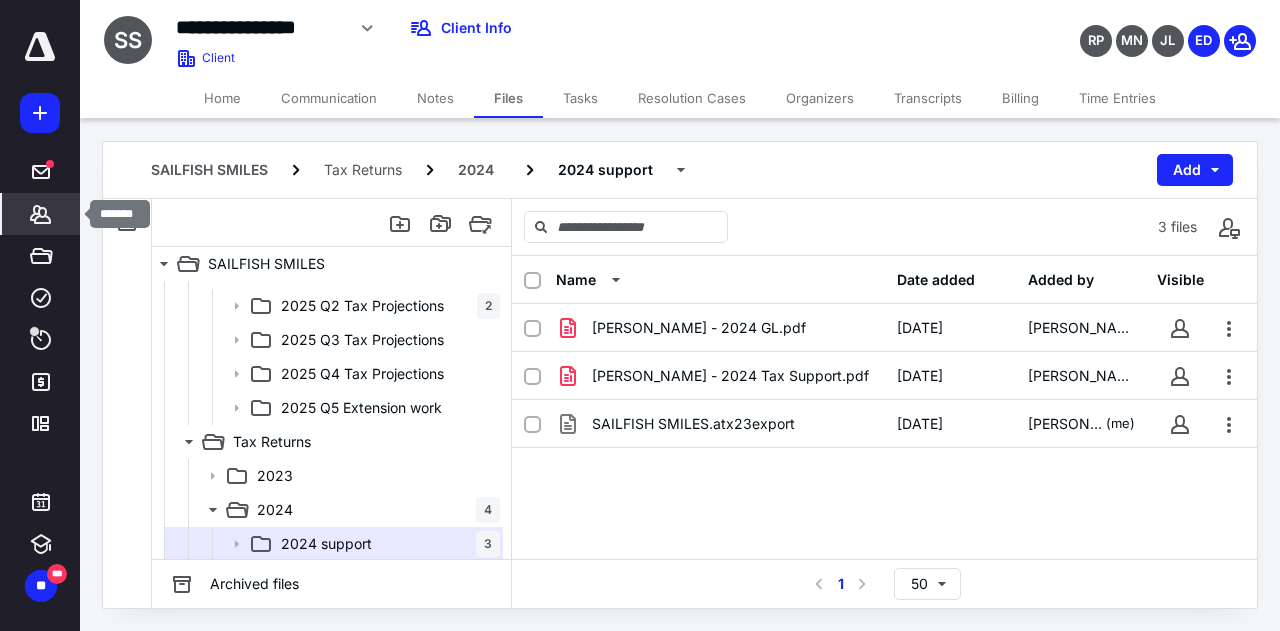 click 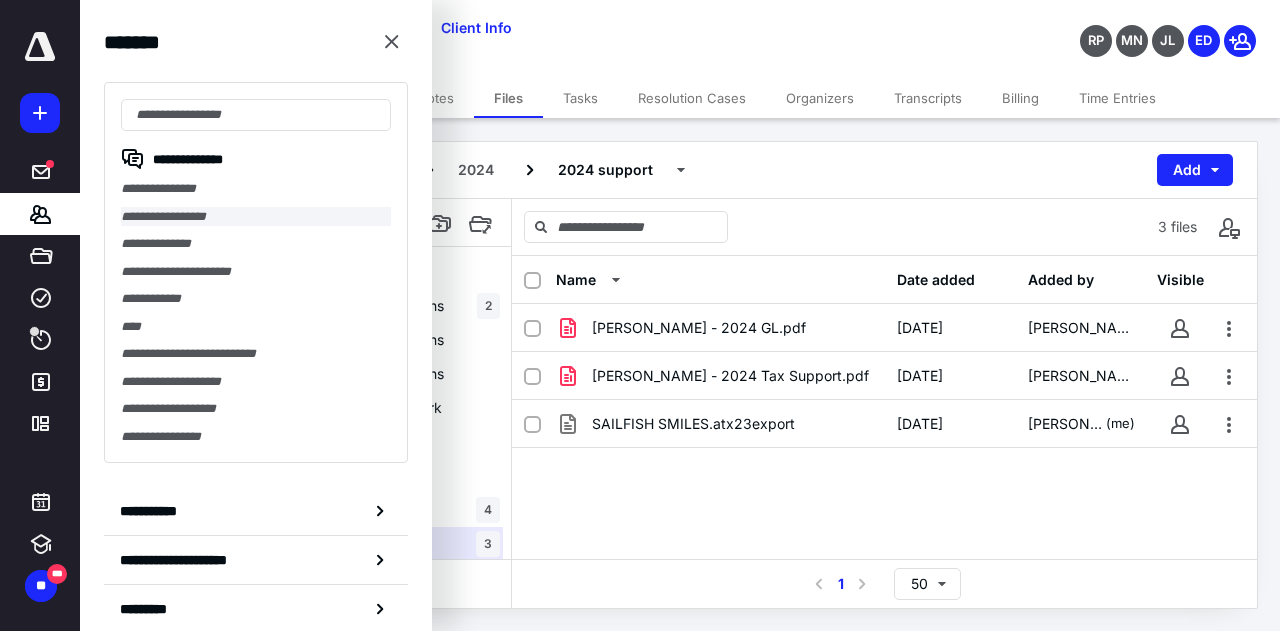 click on "**********" at bounding box center (256, 217) 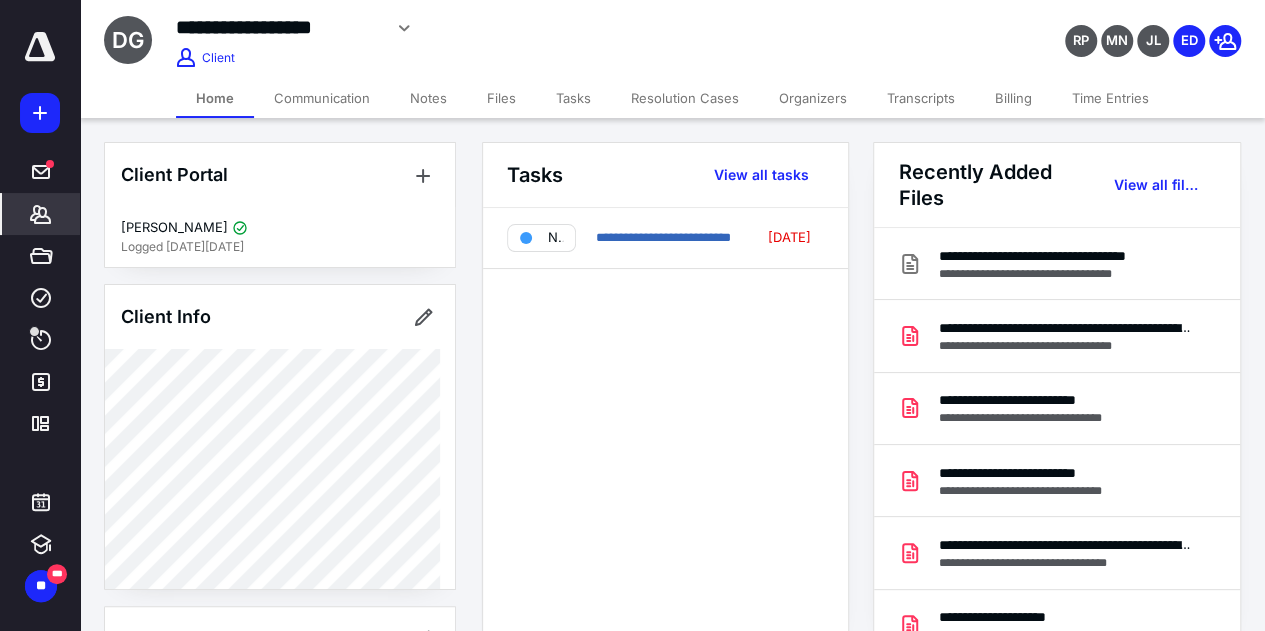 click on "Files" at bounding box center [501, 98] 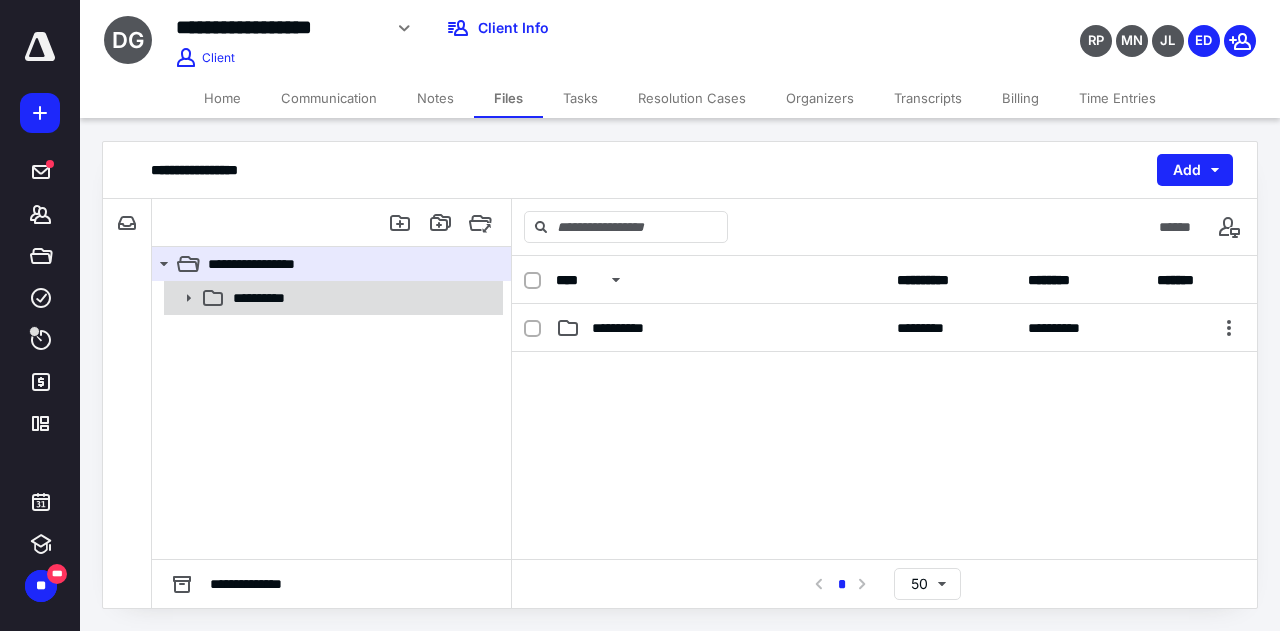 click 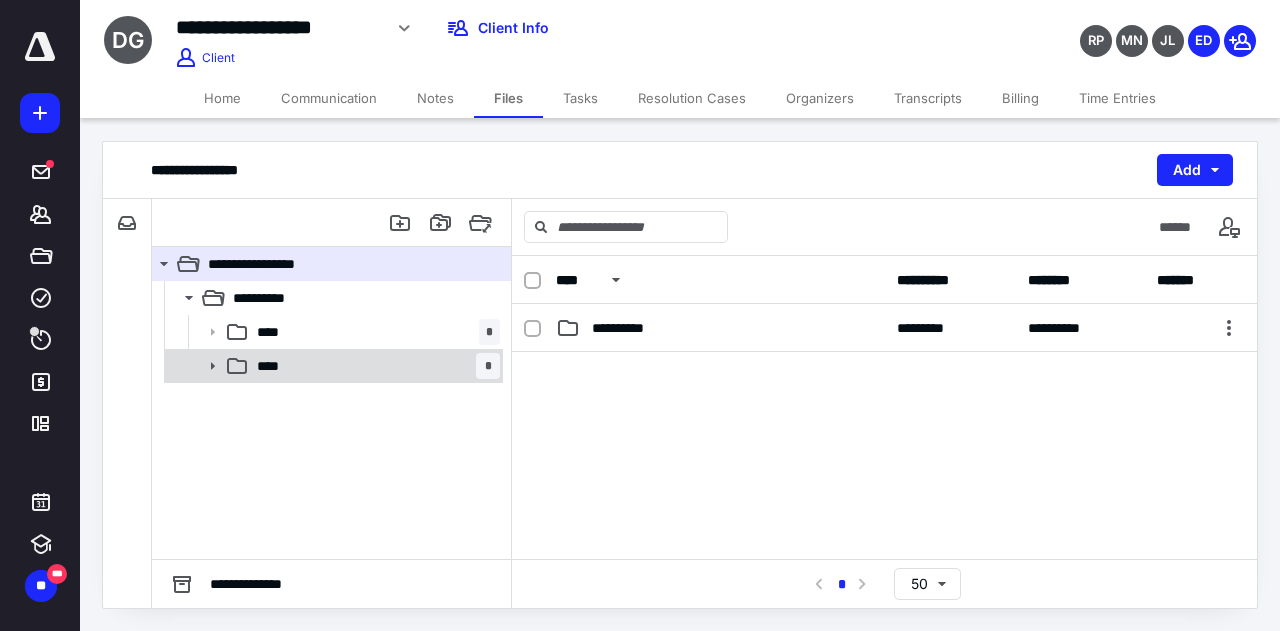 click 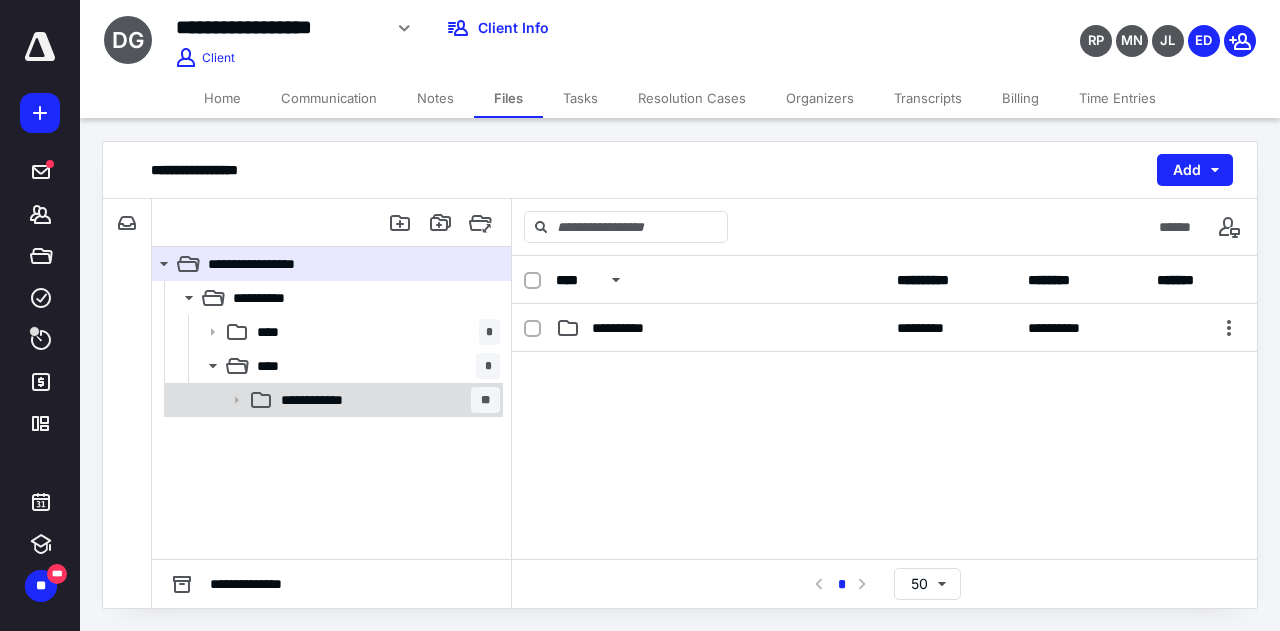 click 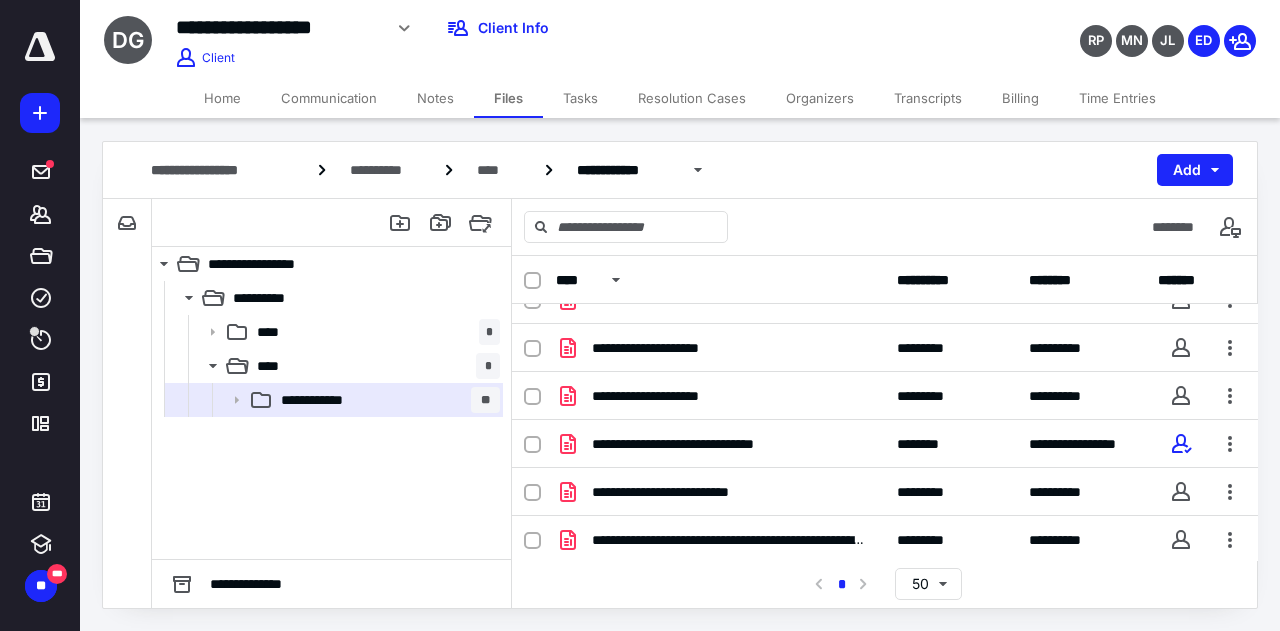 scroll, scrollTop: 0, scrollLeft: 0, axis: both 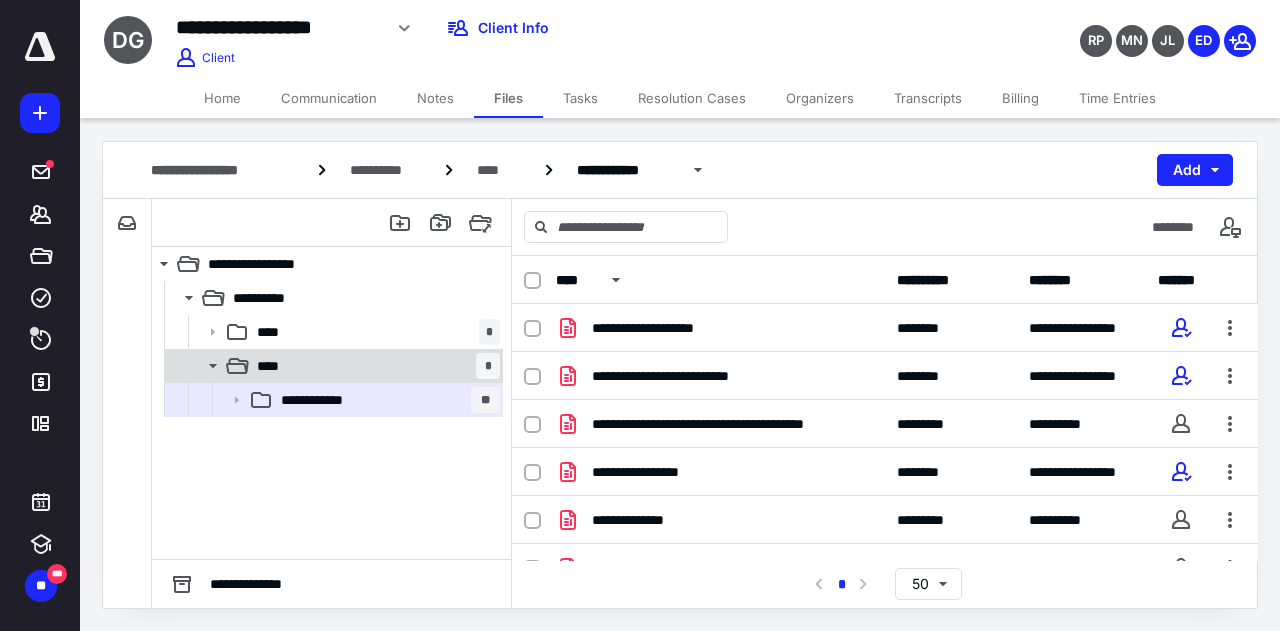 click on "****" at bounding box center (274, 366) 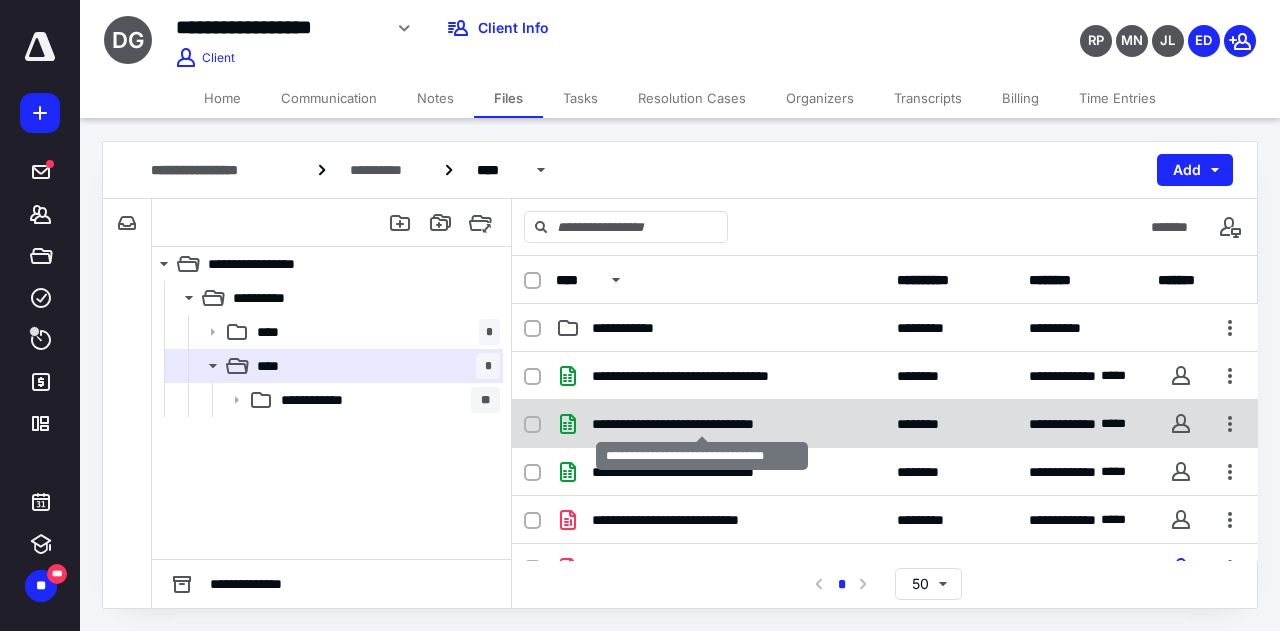 click on "**********" at bounding box center (703, 424) 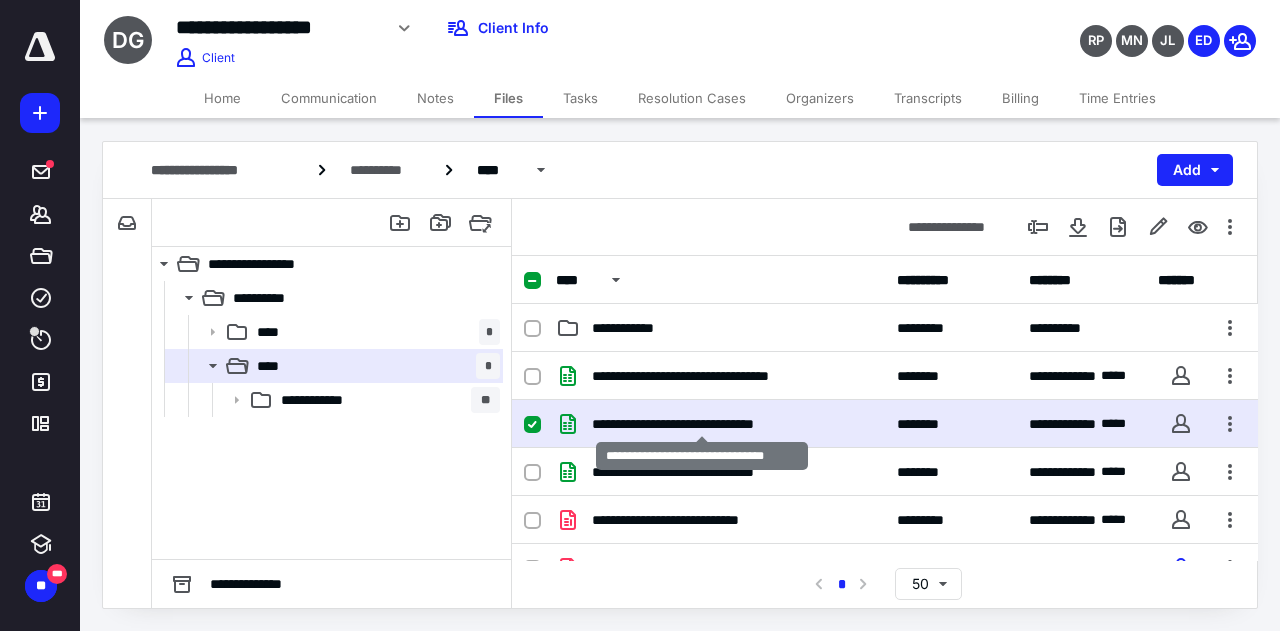 click on "**********" at bounding box center [703, 424] 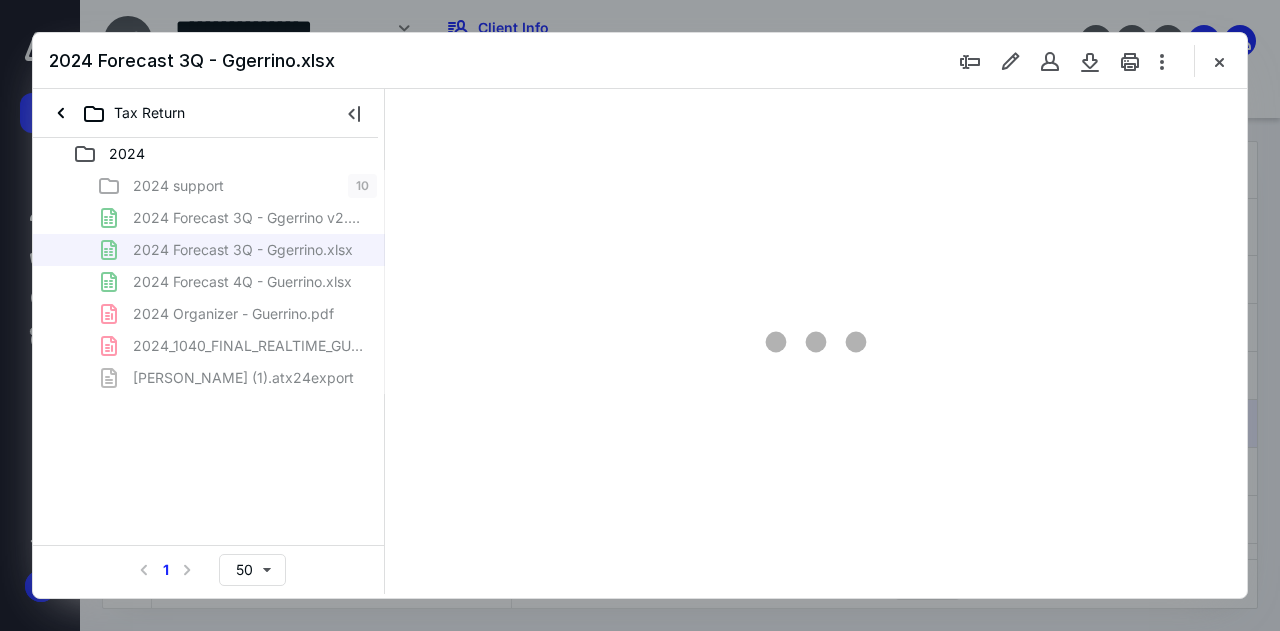scroll, scrollTop: 0, scrollLeft: 0, axis: both 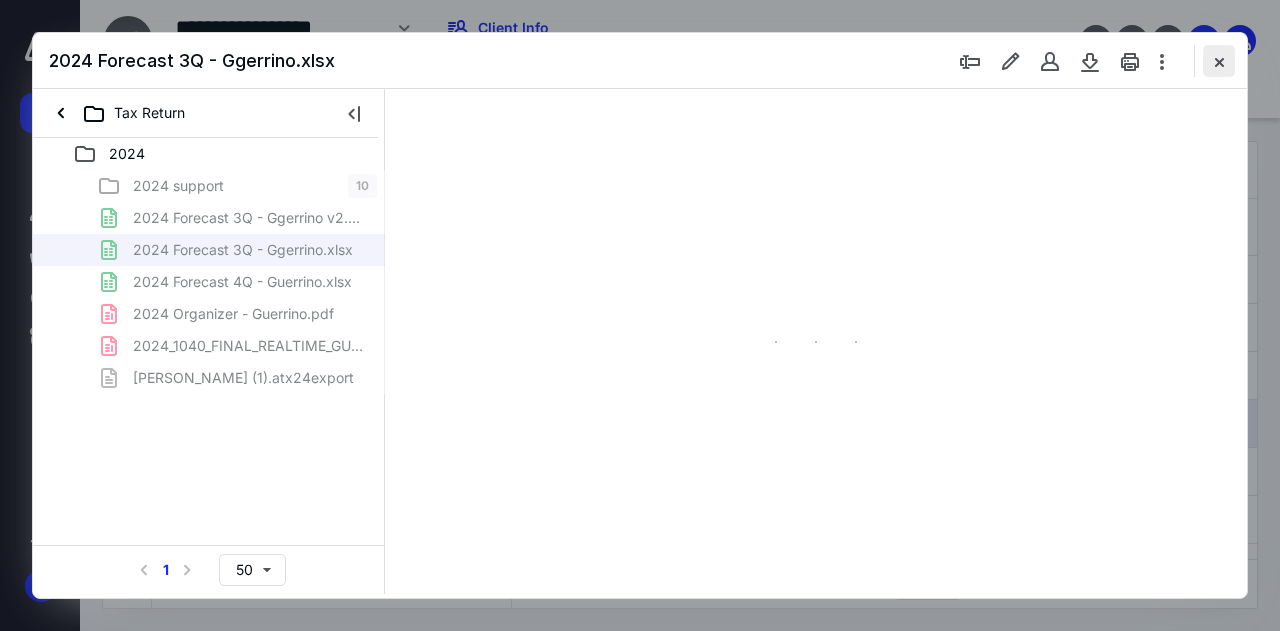click at bounding box center (1219, 61) 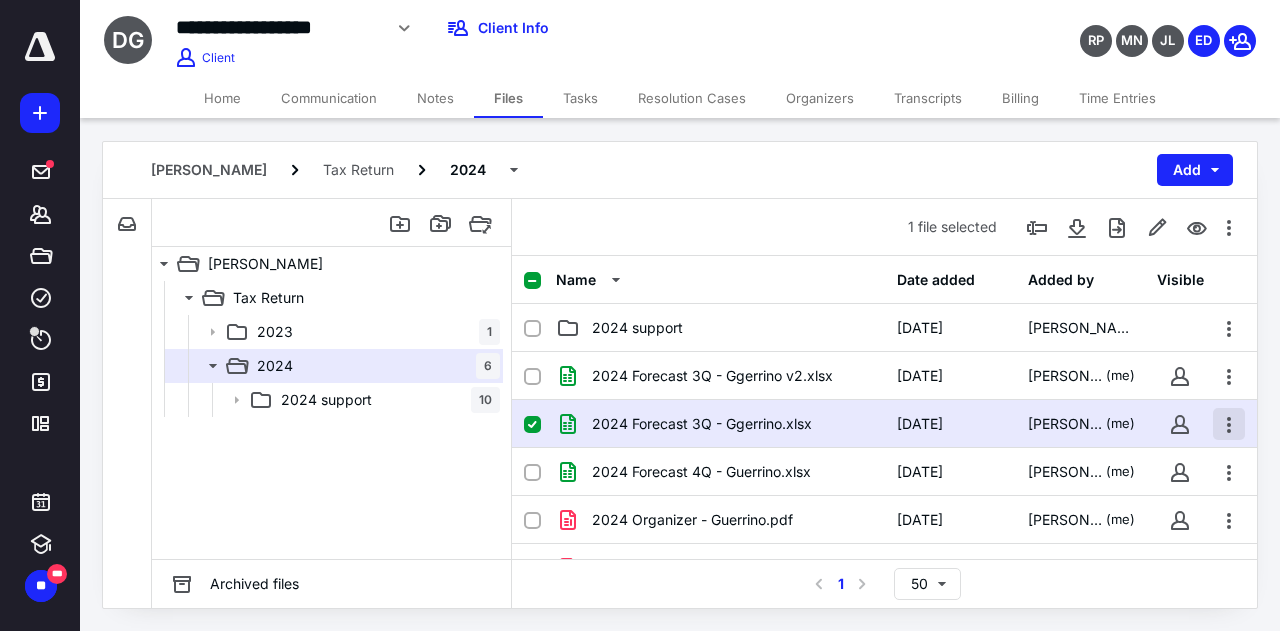 click at bounding box center [1229, 424] 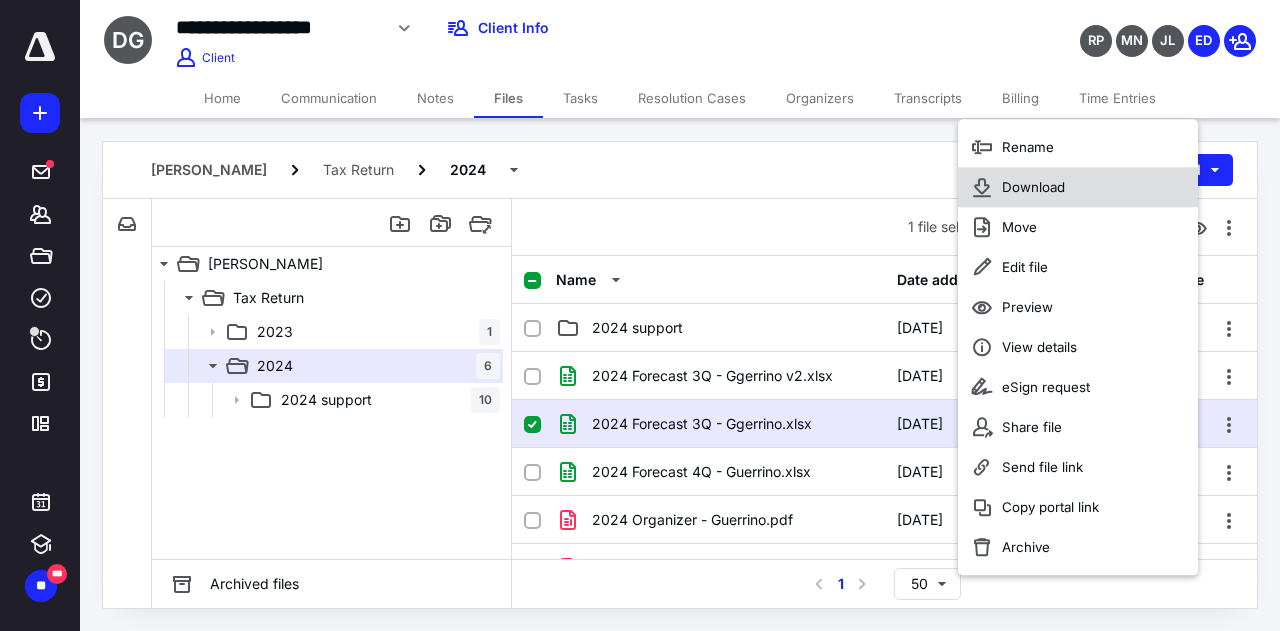 click on "Download" at bounding box center (1033, 187) 